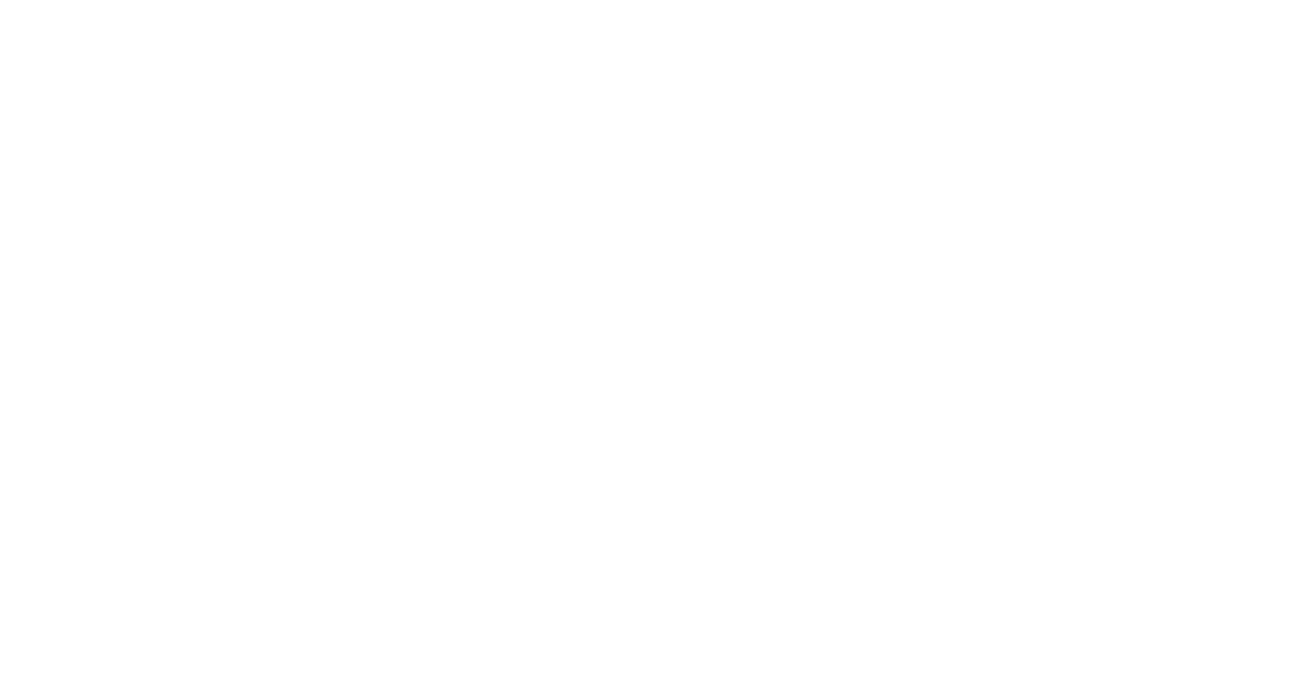 scroll, scrollTop: 0, scrollLeft: 0, axis: both 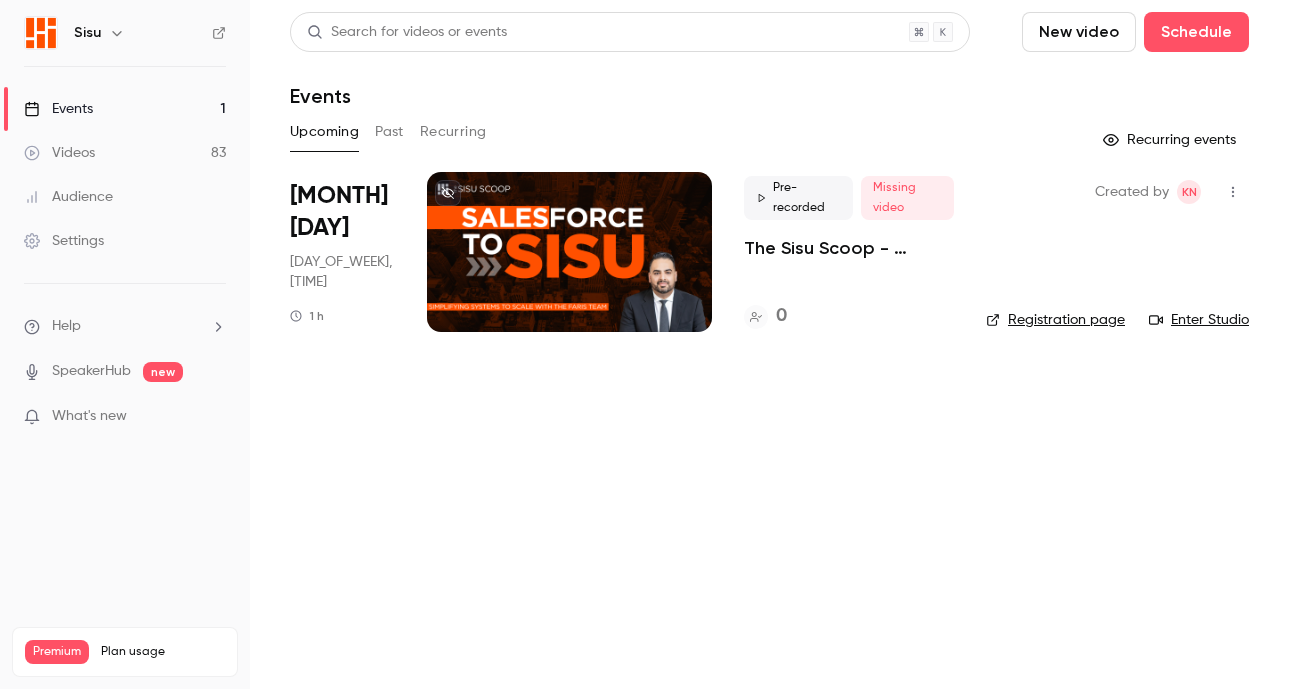 click on "New video" at bounding box center [1079, 32] 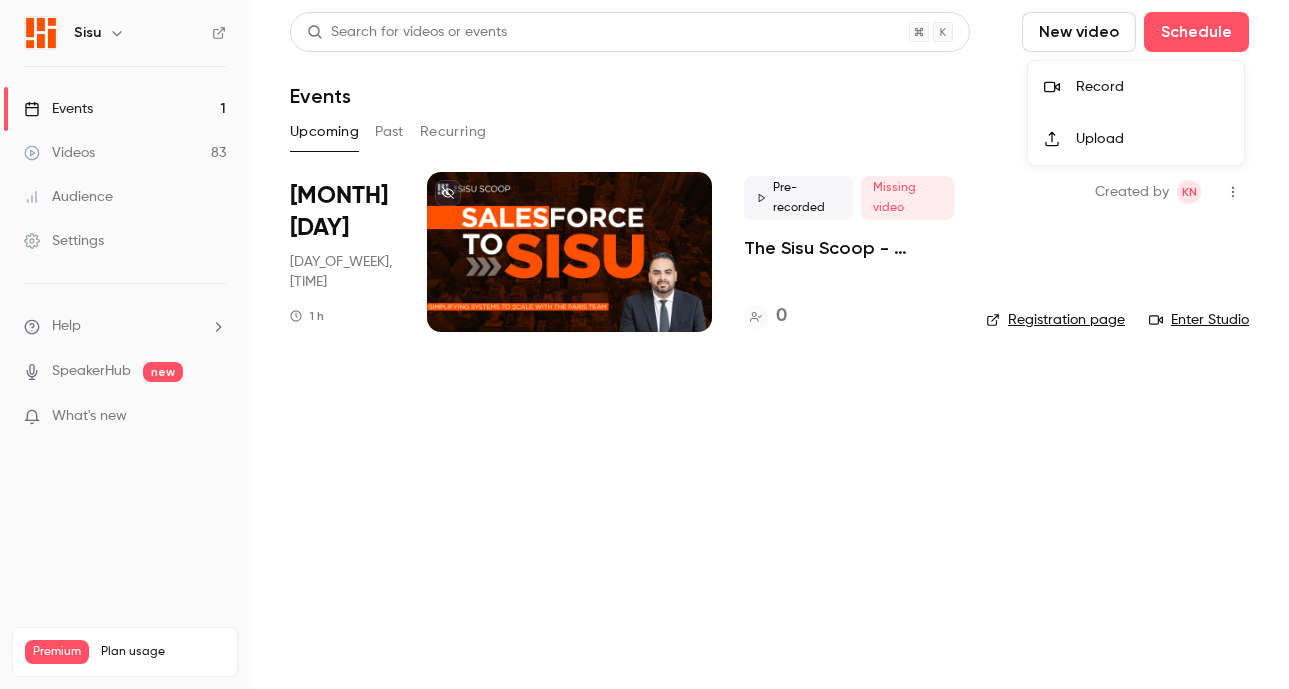 click at bounding box center (644, 344) 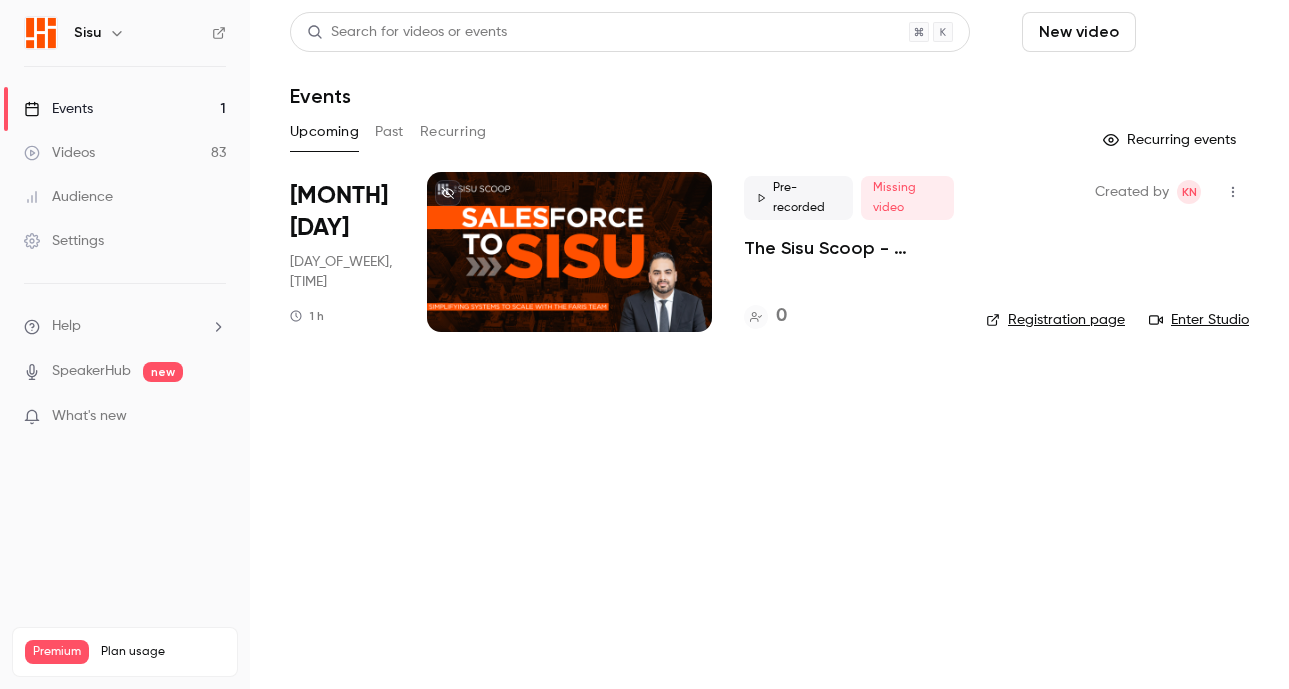click on "Schedule" at bounding box center [1196, 32] 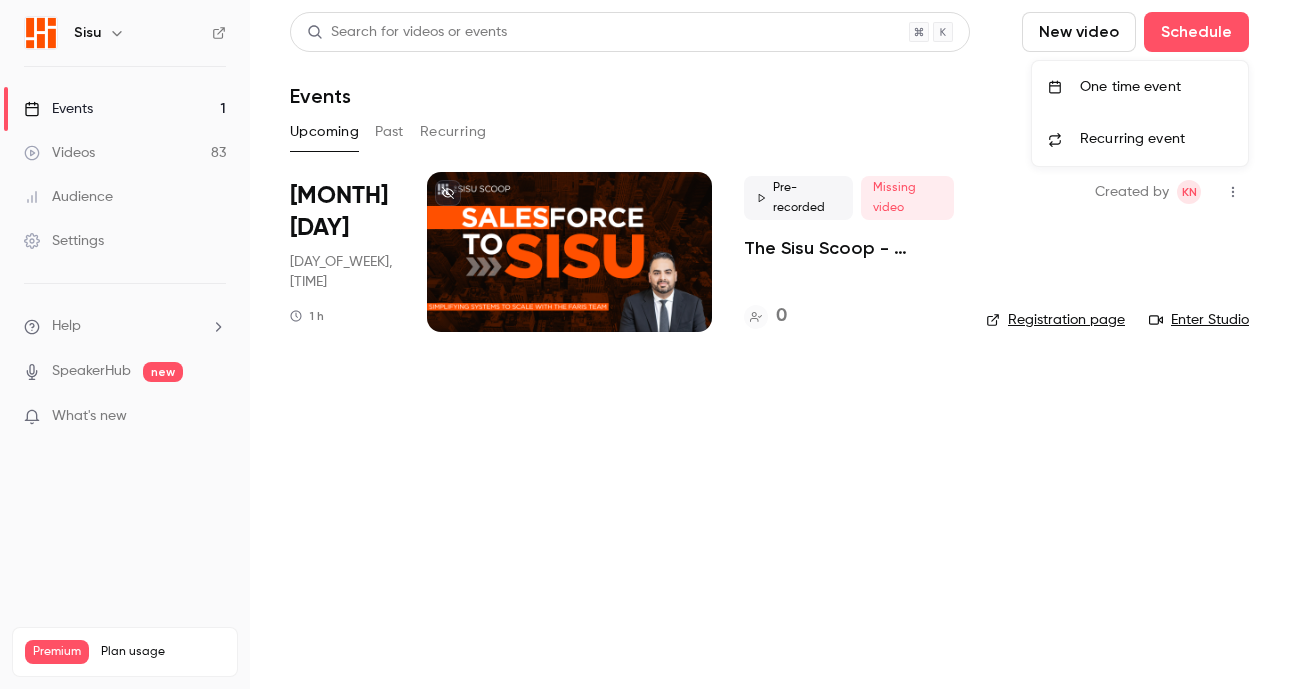 click at bounding box center [644, 344] 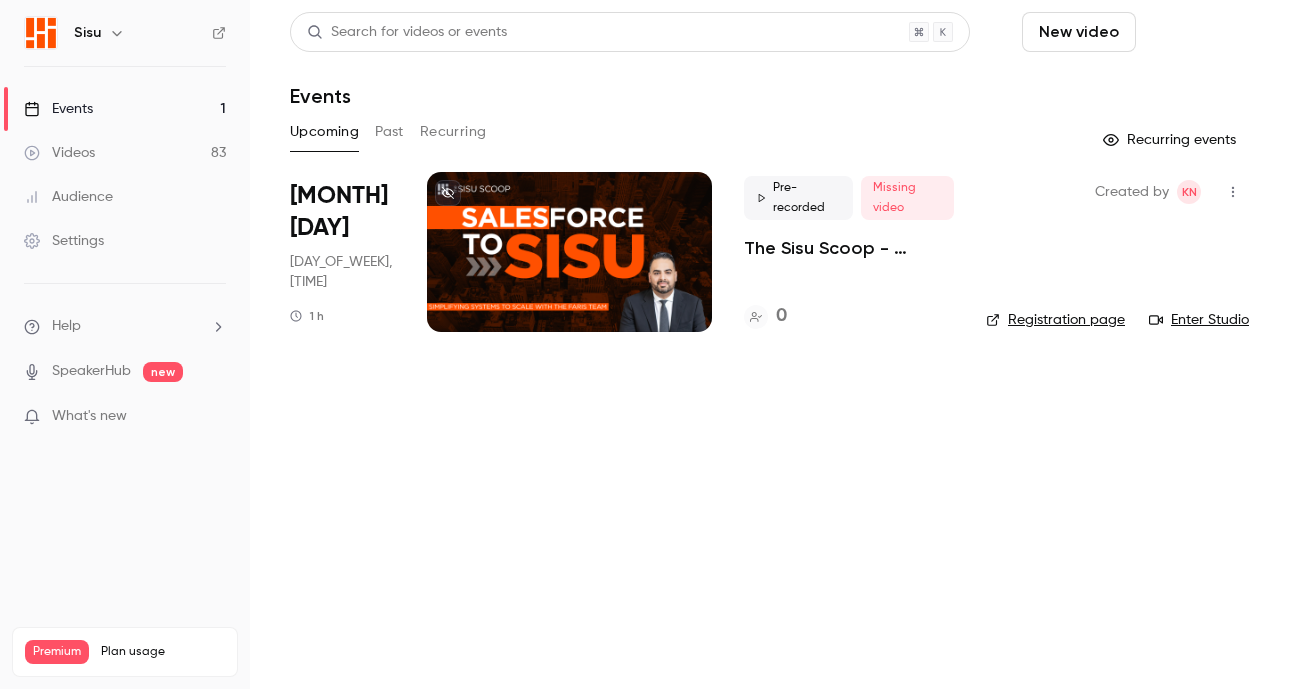 click on "Schedule" at bounding box center (1196, 32) 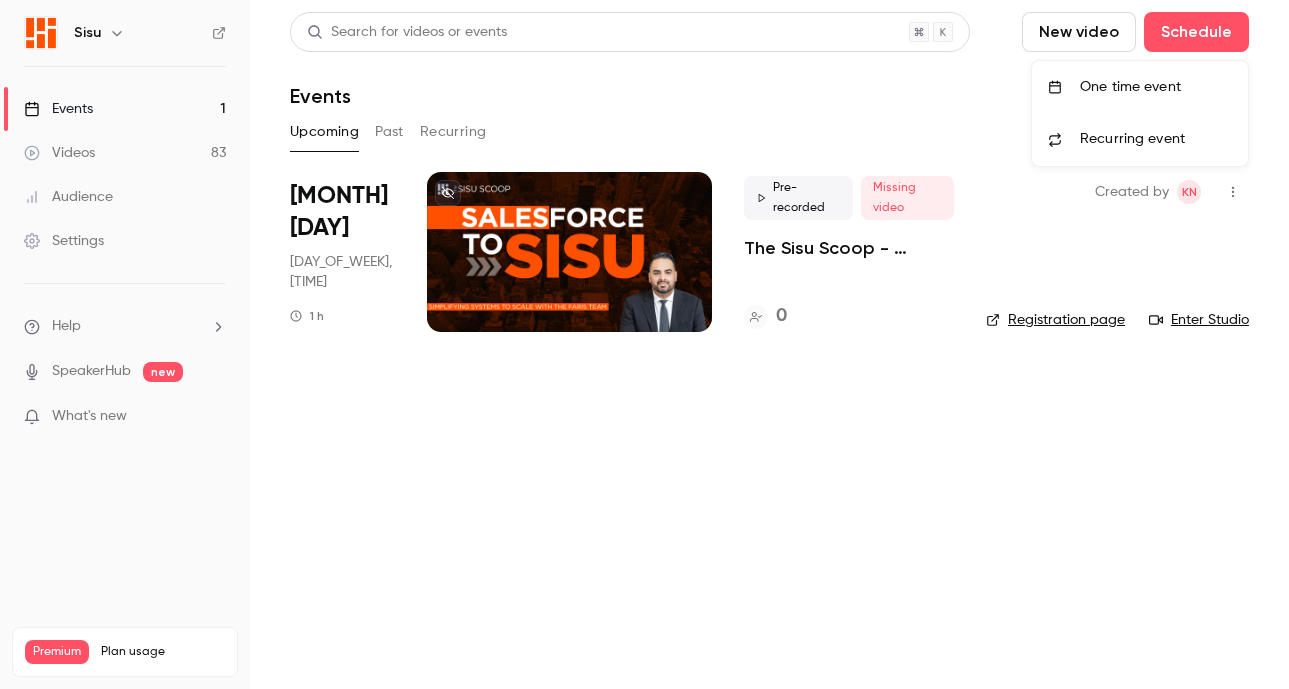 click on "One time event" at bounding box center [1156, 87] 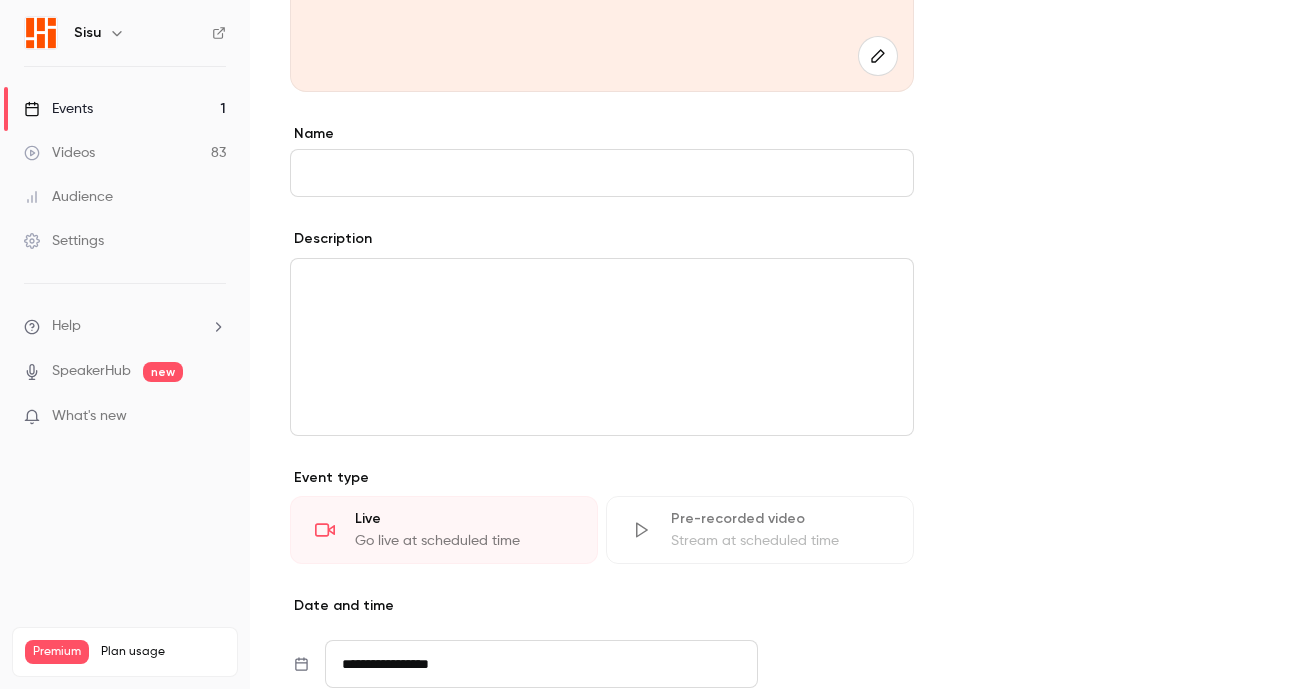 scroll, scrollTop: 837, scrollLeft: 0, axis: vertical 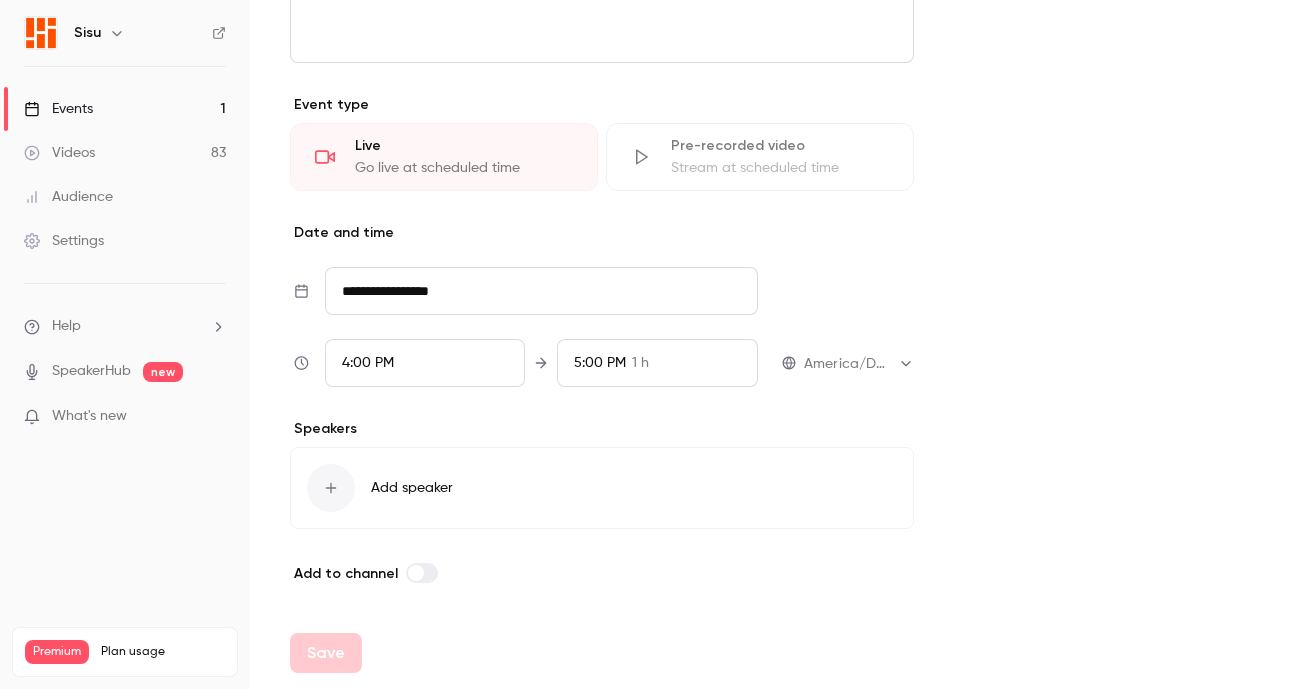 click on "Stream at scheduled time" at bounding box center (780, 168) 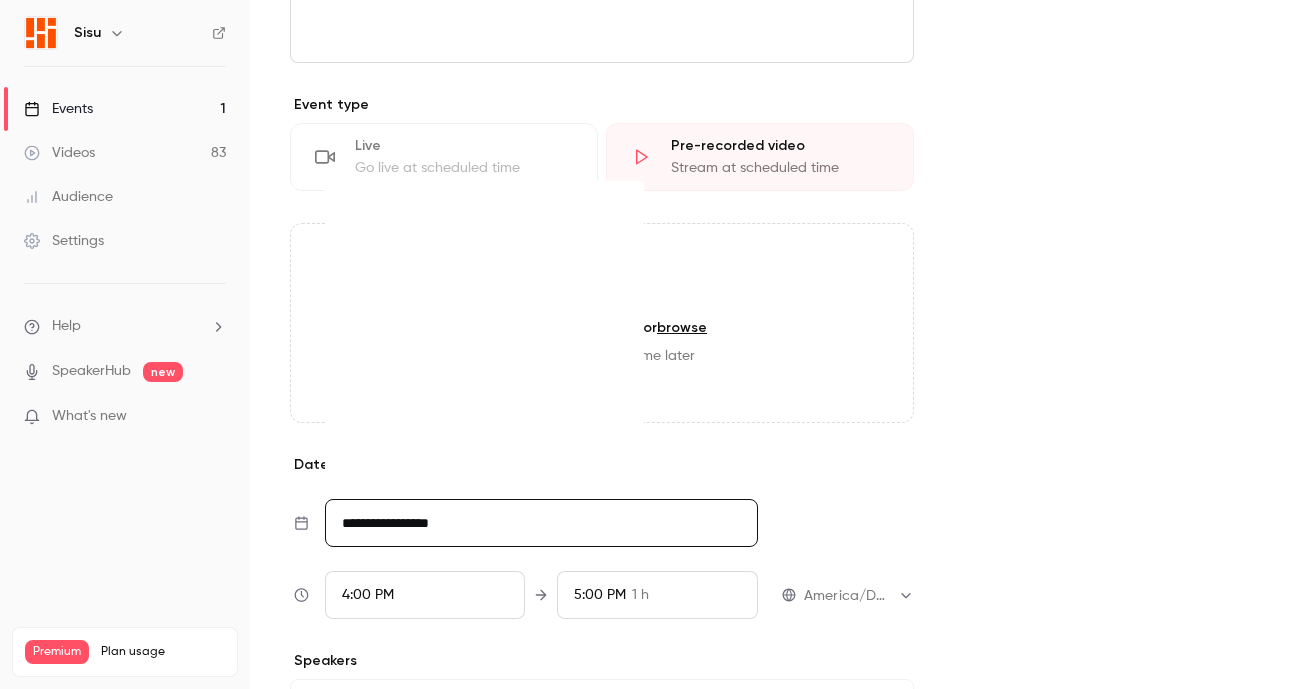 click on "**********" at bounding box center [541, 523] 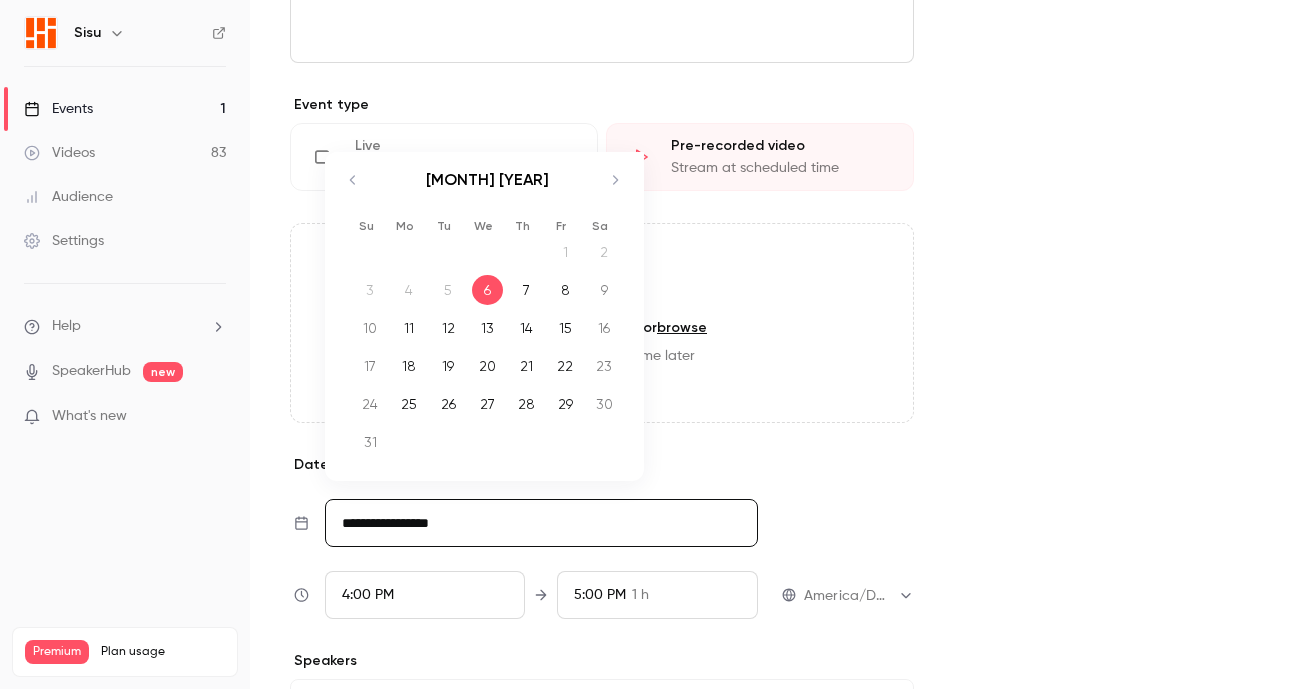 click on "13" at bounding box center [487, 328] 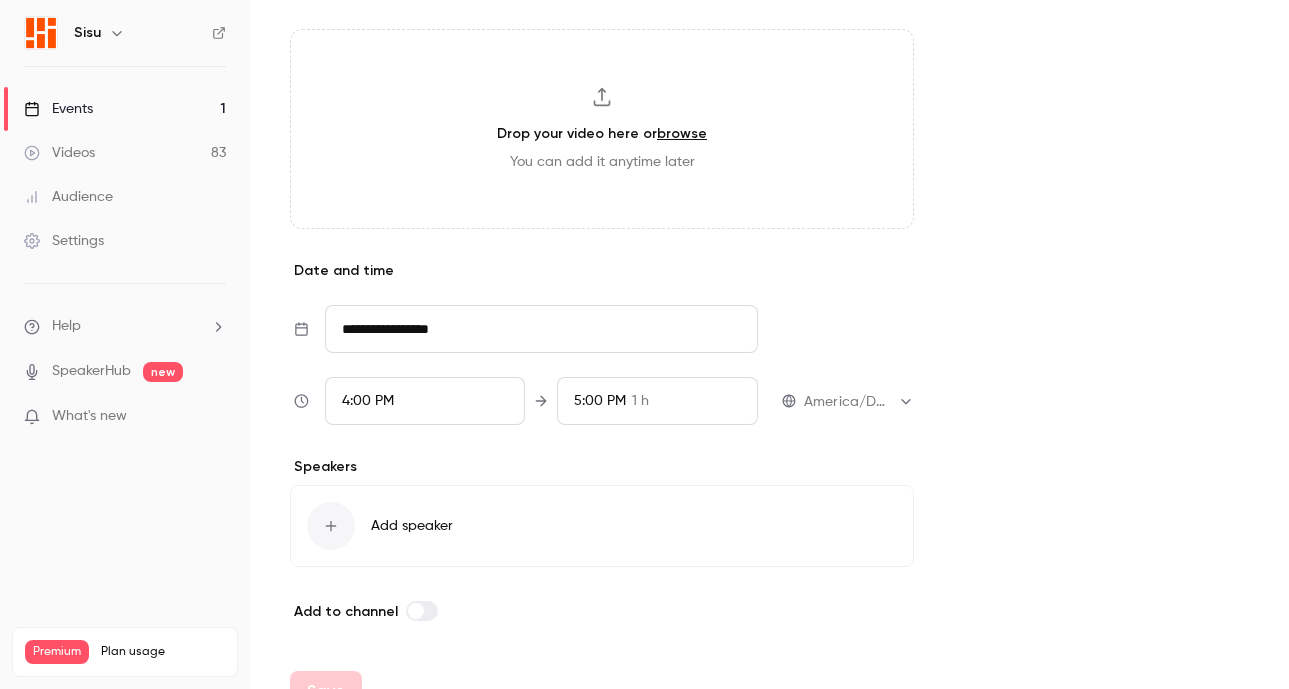 scroll, scrollTop: 1032, scrollLeft: 0, axis: vertical 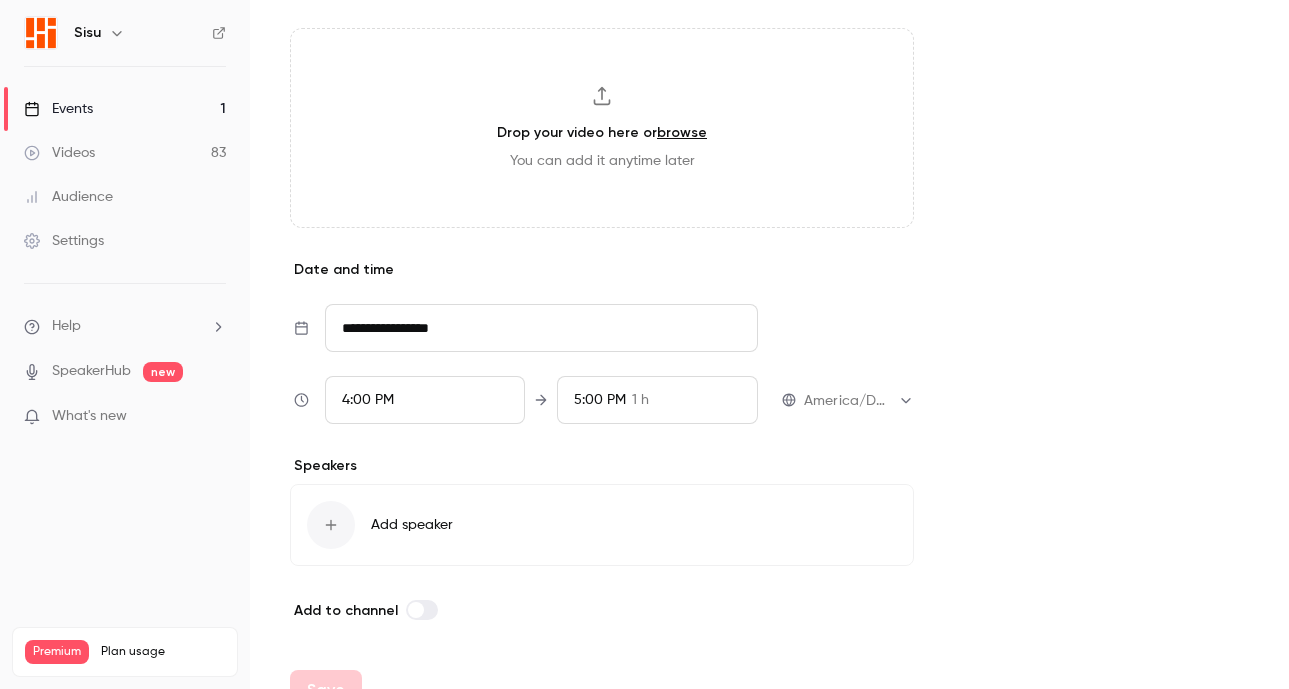 click on "4:00 PM" at bounding box center [425, 400] 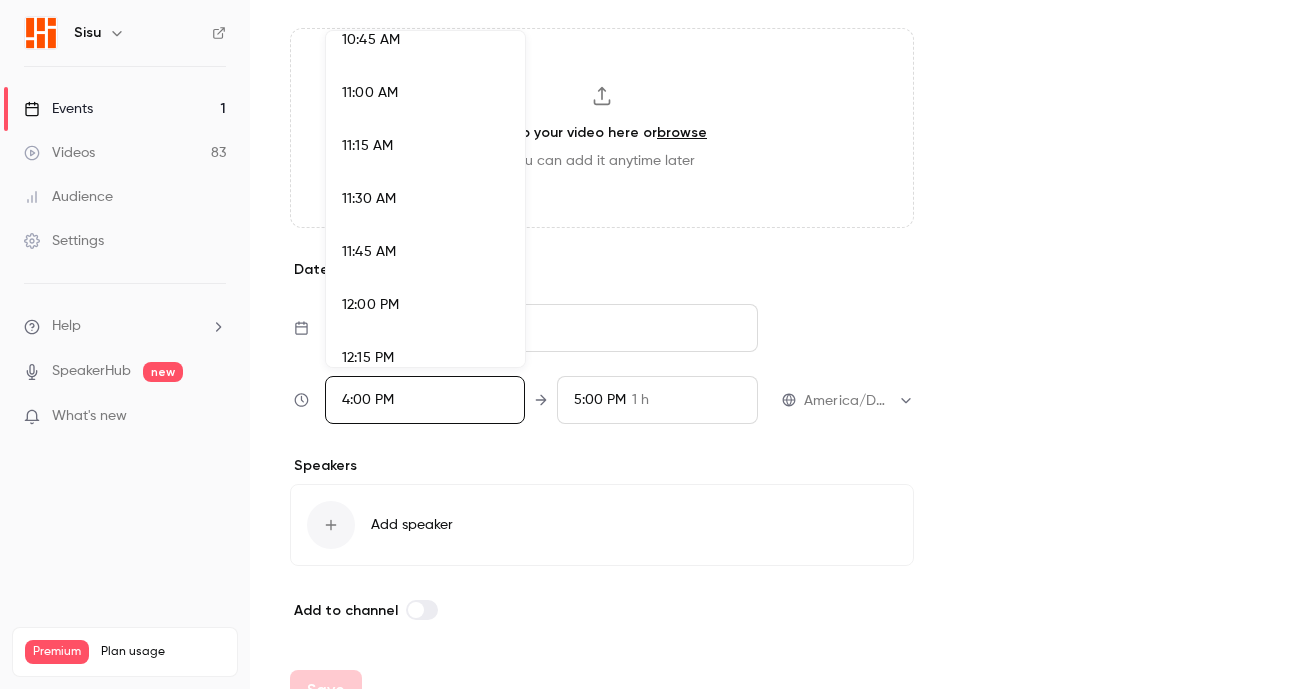 scroll, scrollTop: 2297, scrollLeft: 0, axis: vertical 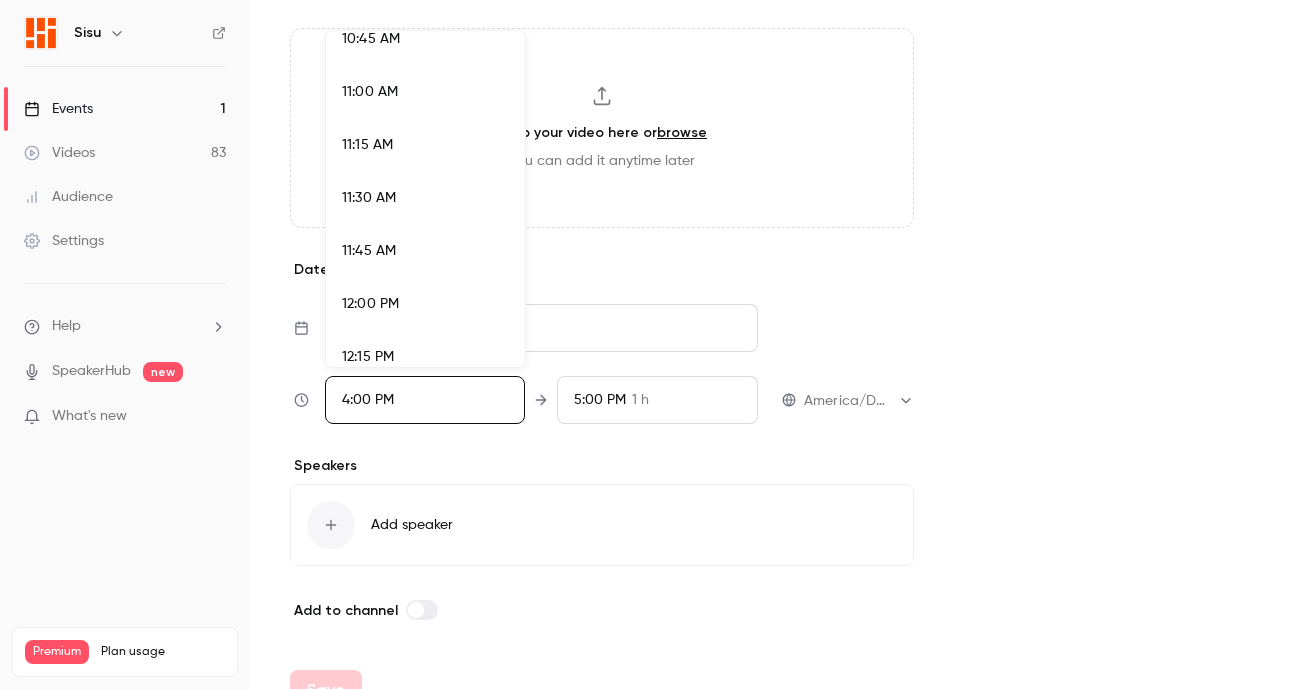 click on "11:00 AM" at bounding box center [370, 92] 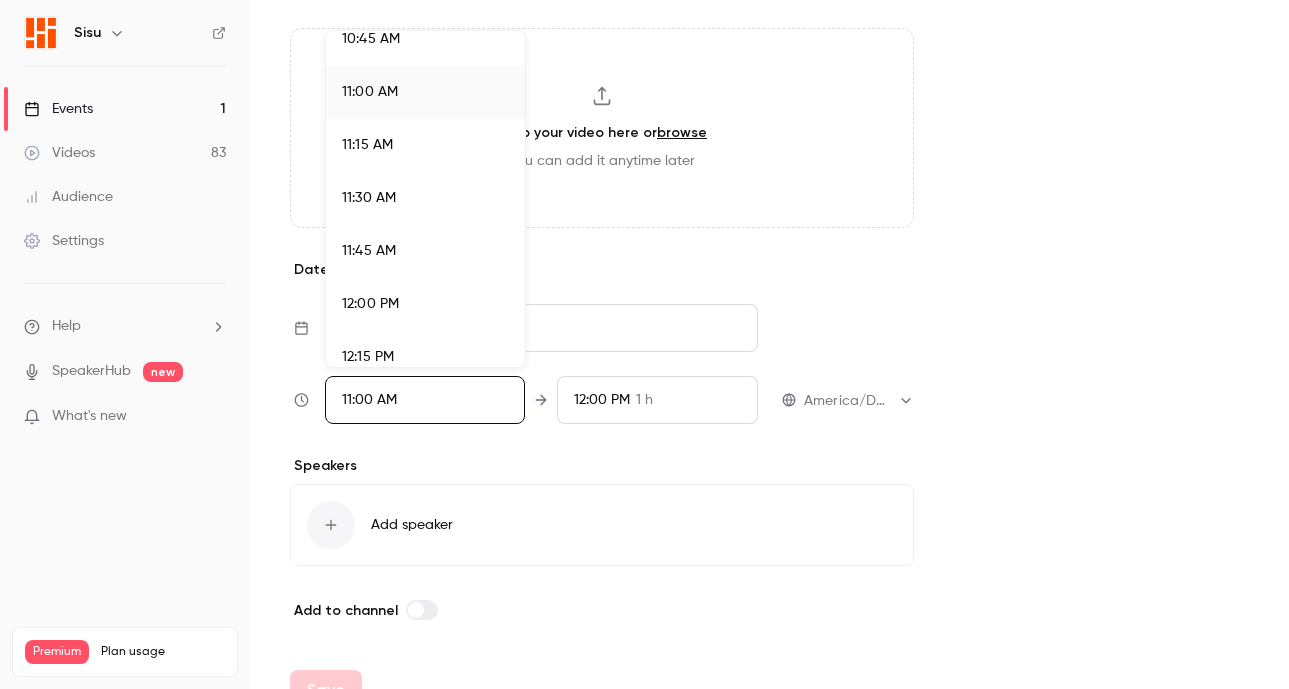 click at bounding box center (644, 344) 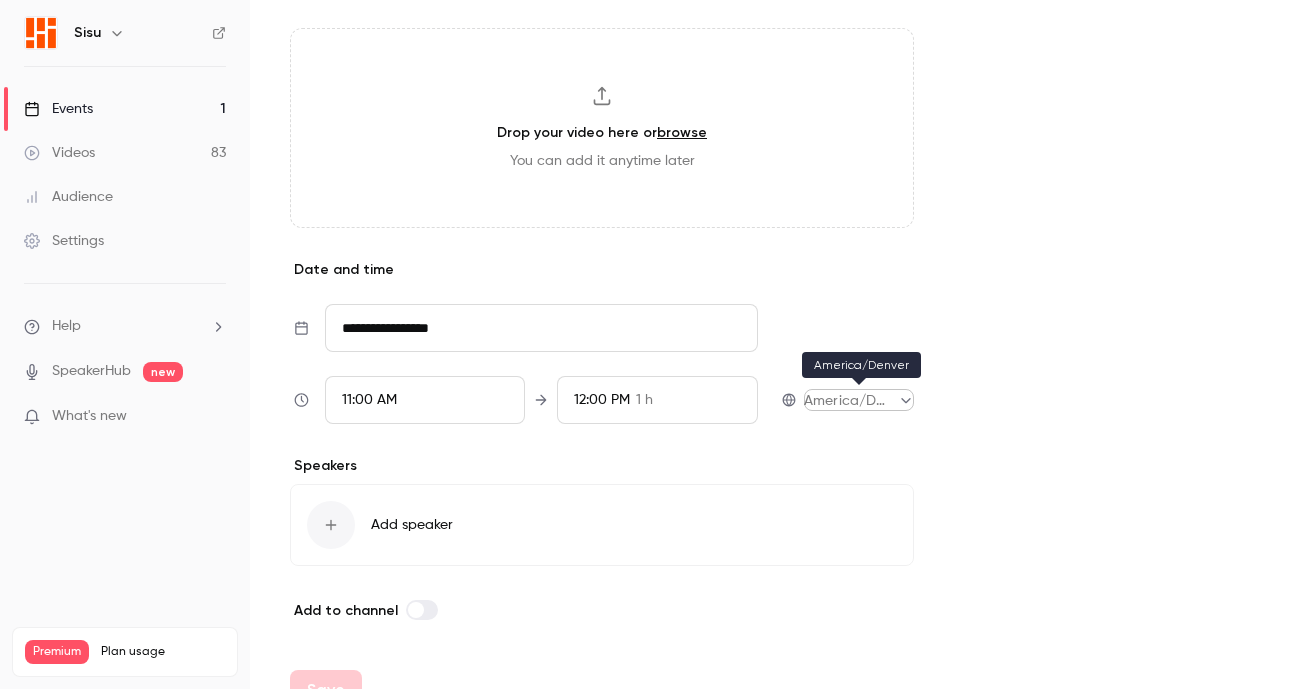 click on "**********" at bounding box center [644, 344] 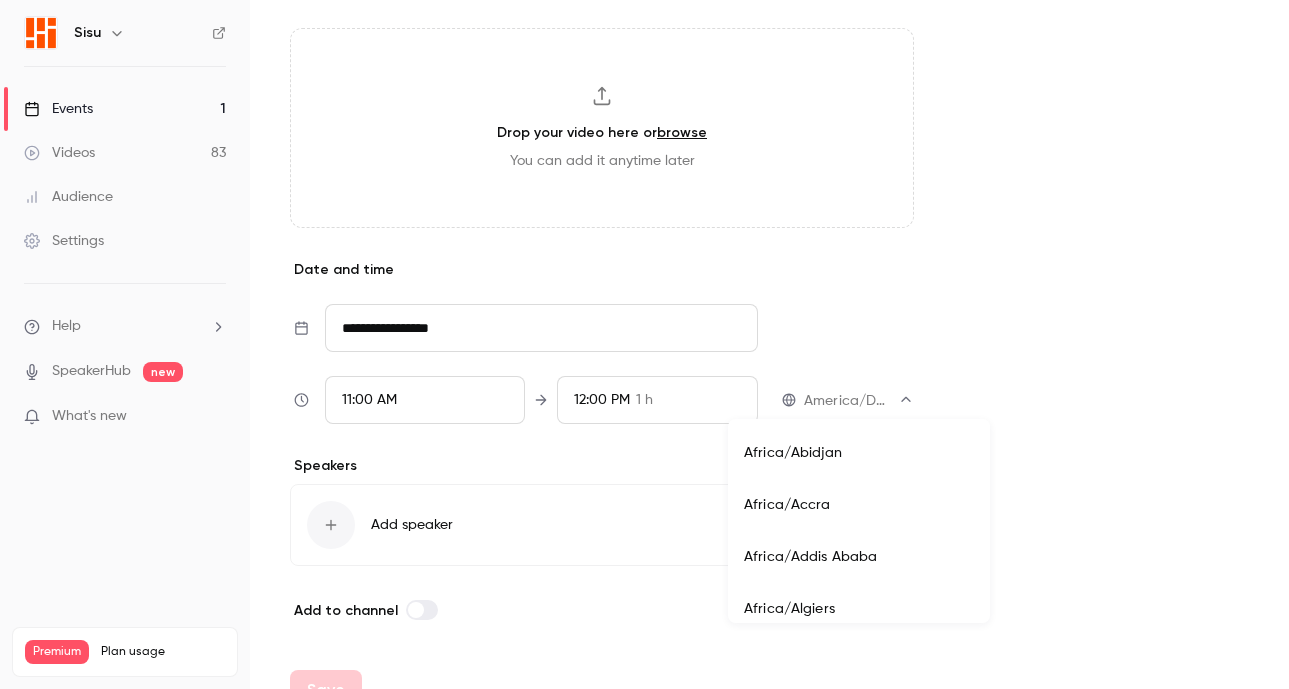 scroll, scrollTop: 4924, scrollLeft: 0, axis: vertical 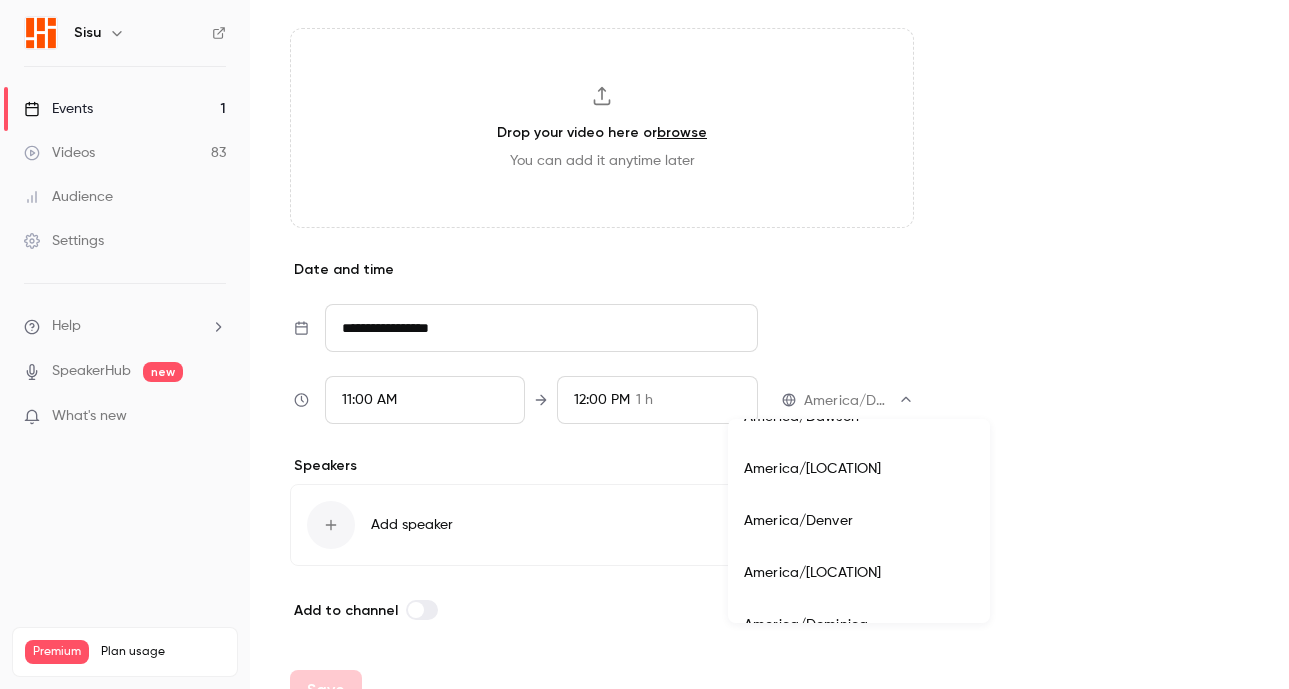 click at bounding box center (644, 344) 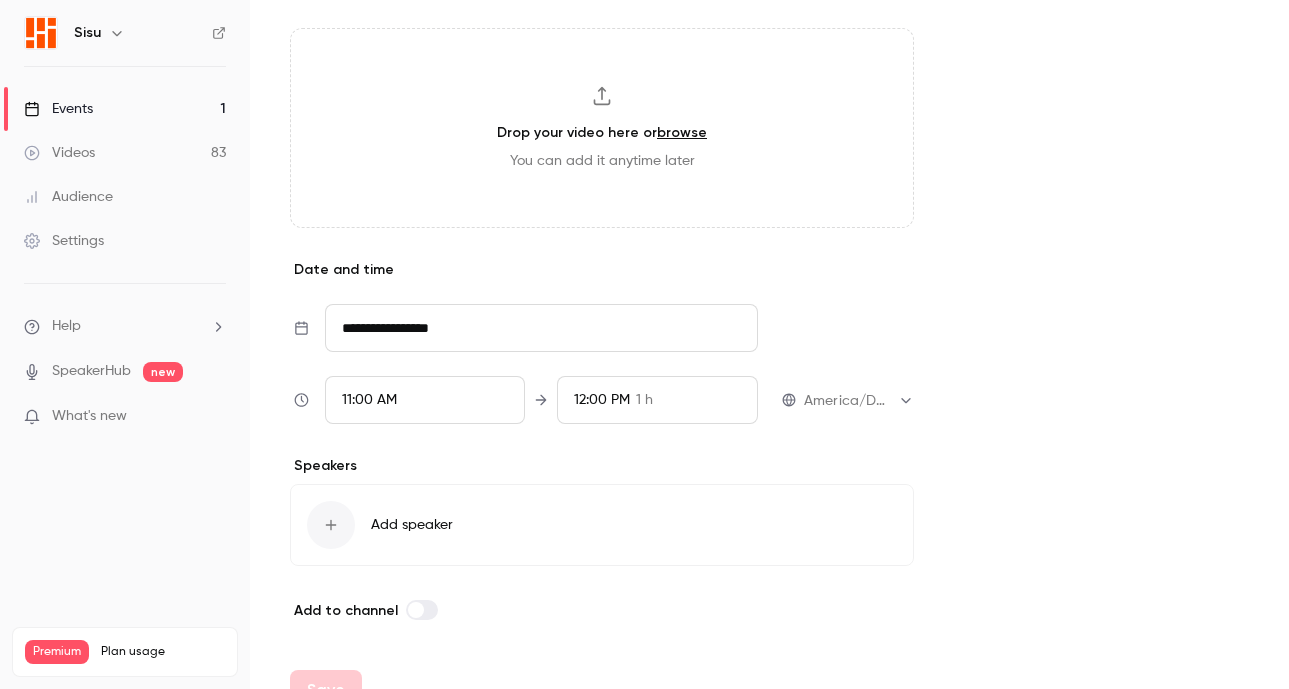 scroll, scrollTop: 1069, scrollLeft: 0, axis: vertical 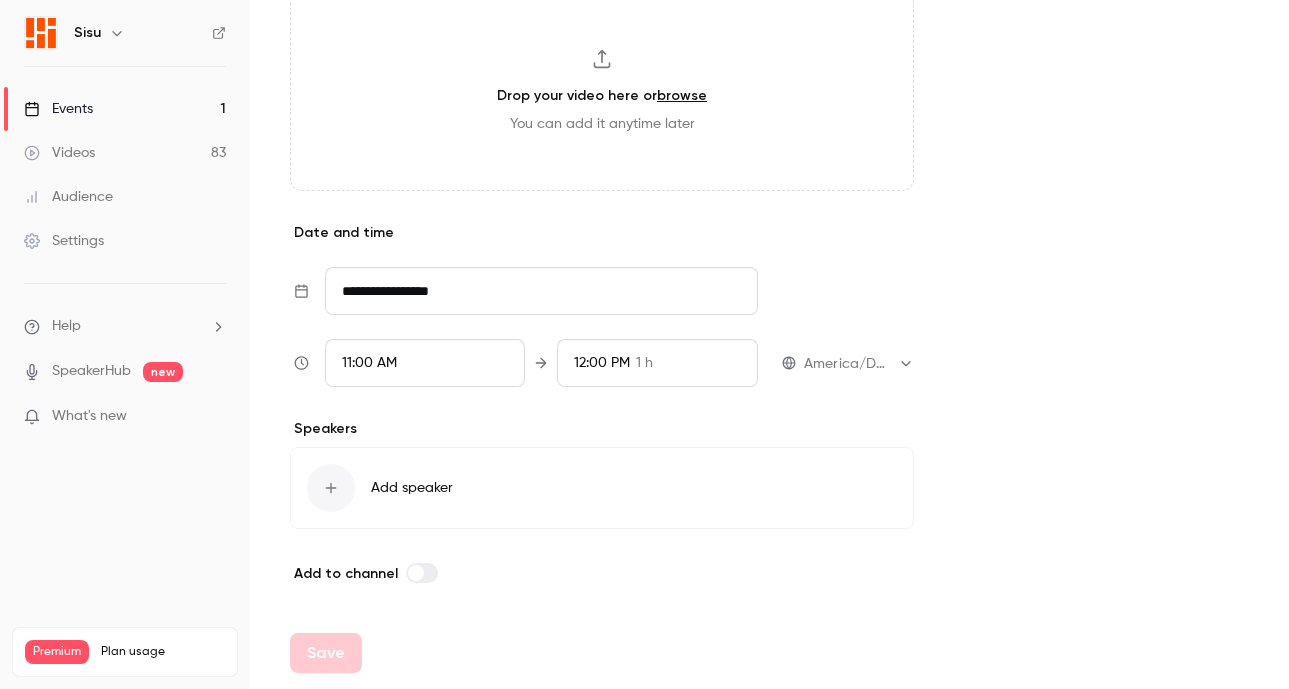 click on "Add speaker" at bounding box center (602, 488) 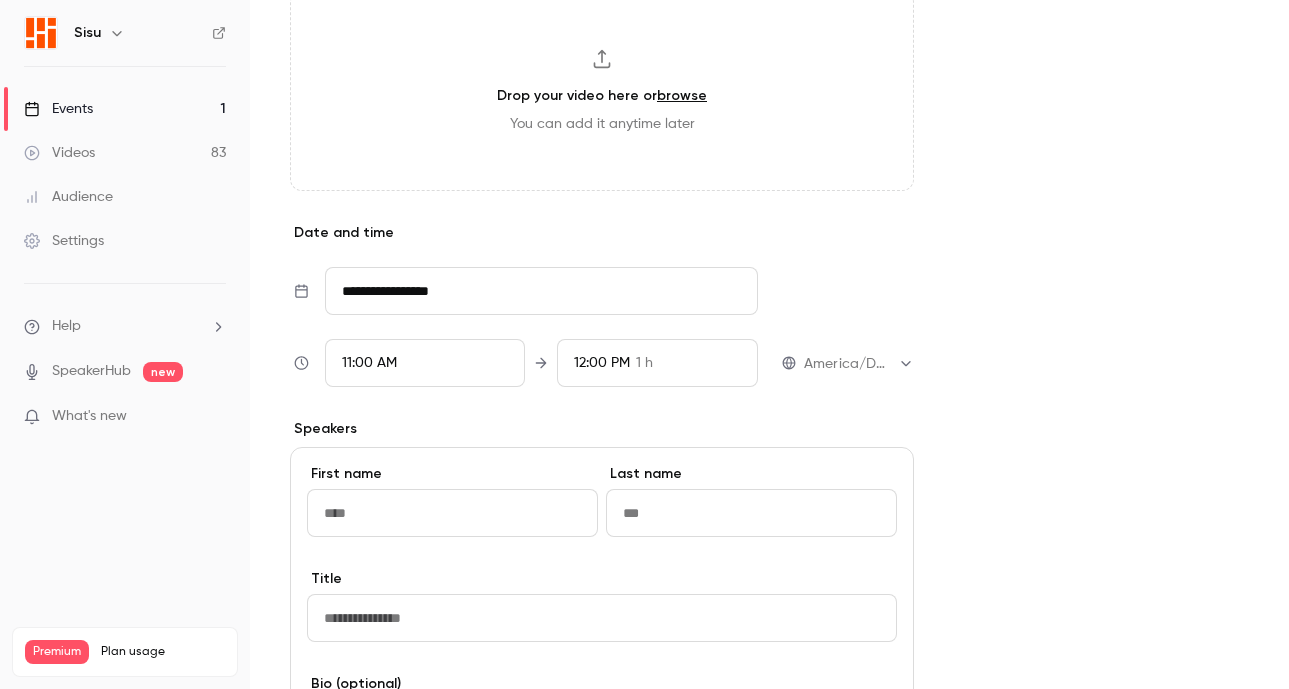 type on "*" 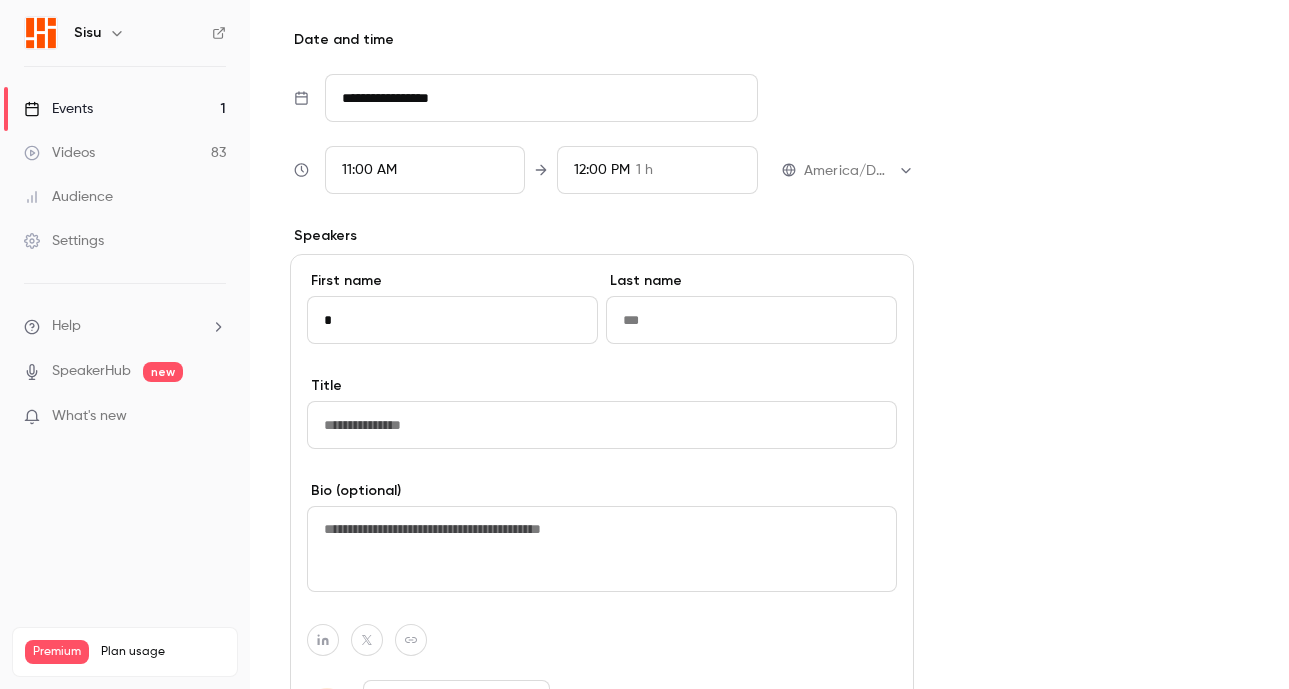 scroll, scrollTop: 1349, scrollLeft: 0, axis: vertical 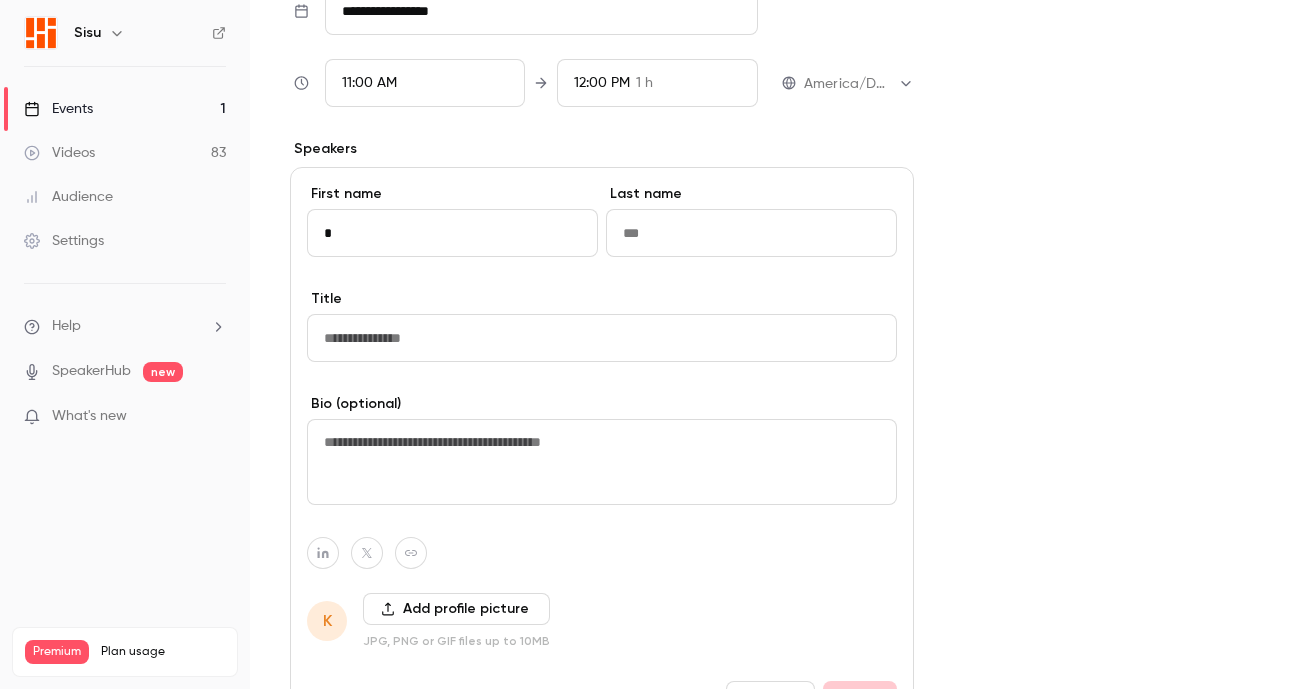 click on "*" at bounding box center [452, 233] 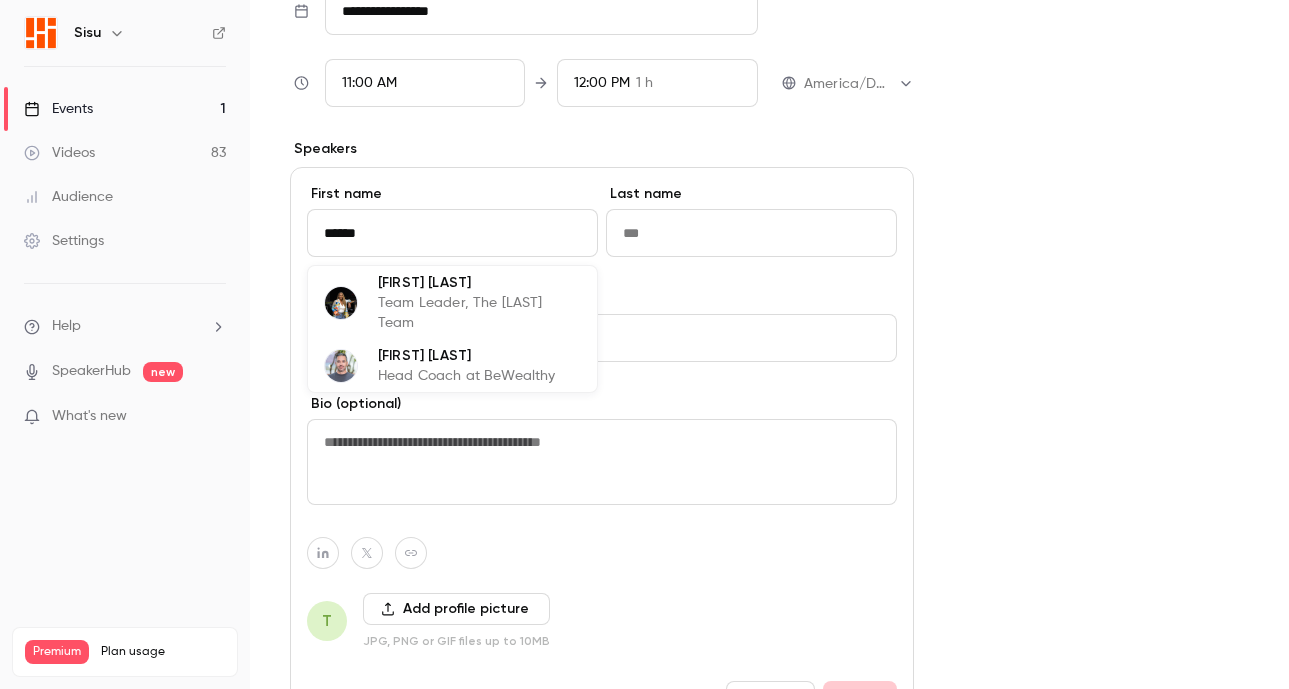 click on "Title" at bounding box center [602, 299] 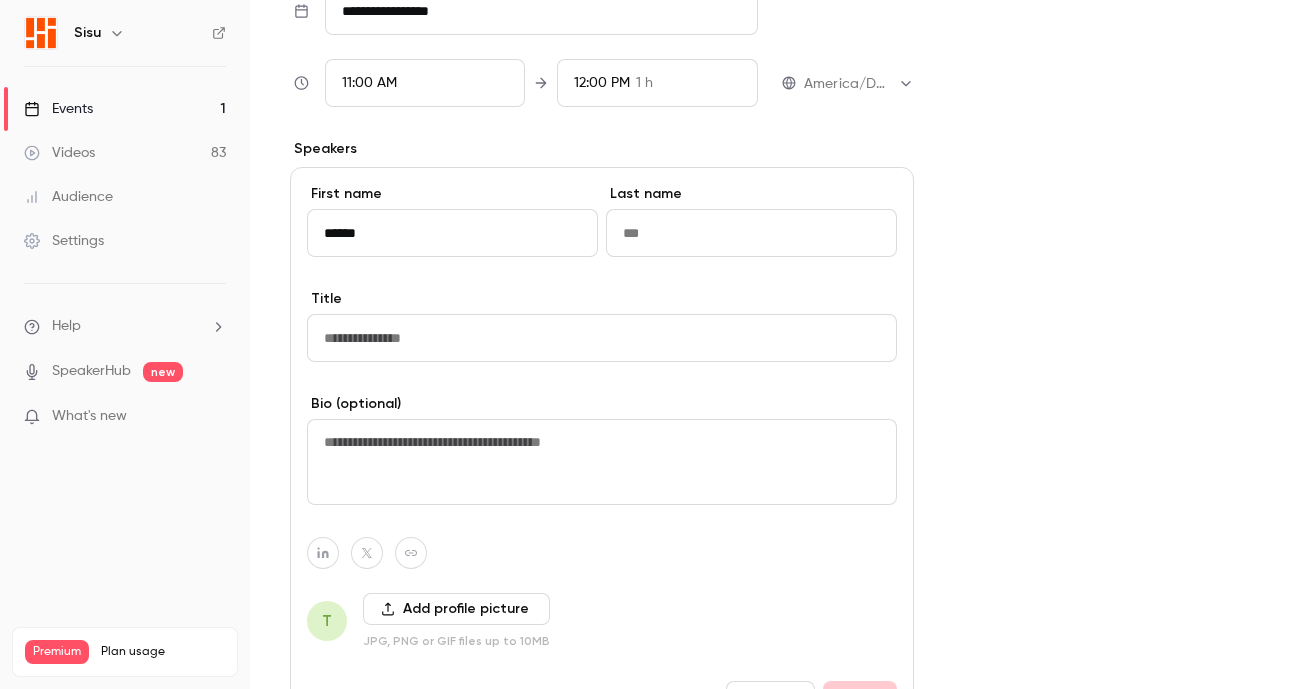 click on "******" at bounding box center (452, 233) 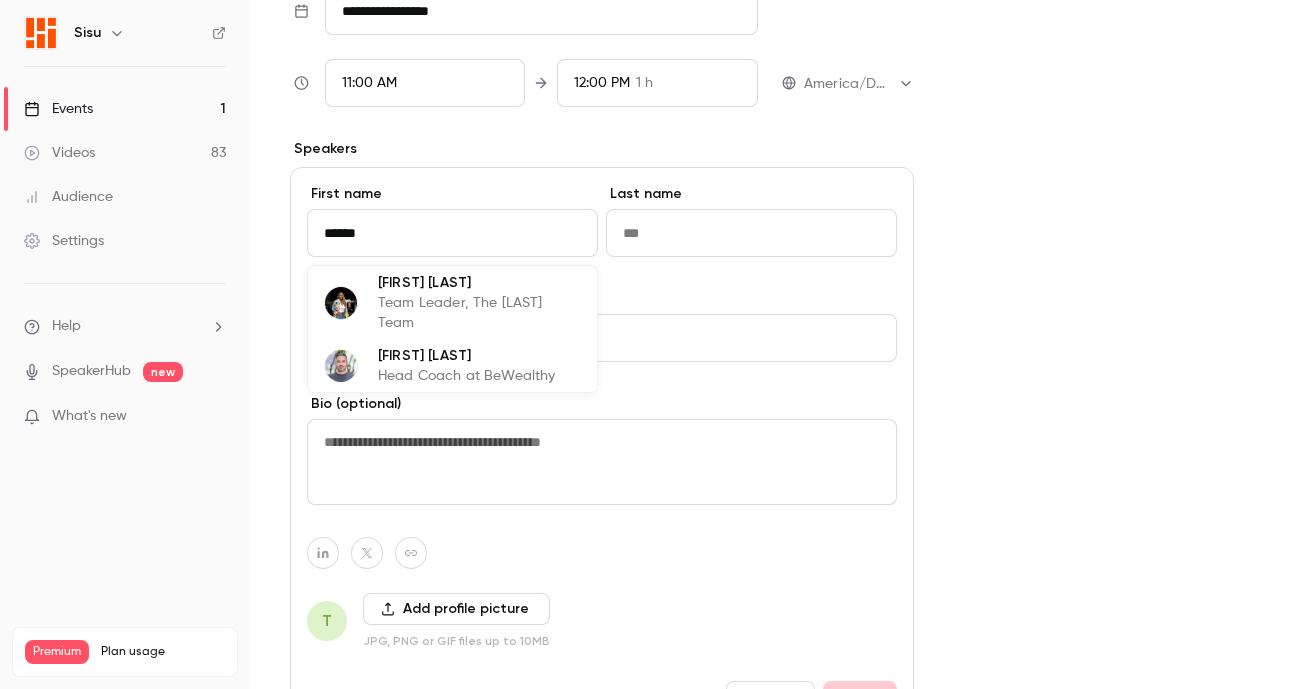 click on "******" at bounding box center [452, 233] 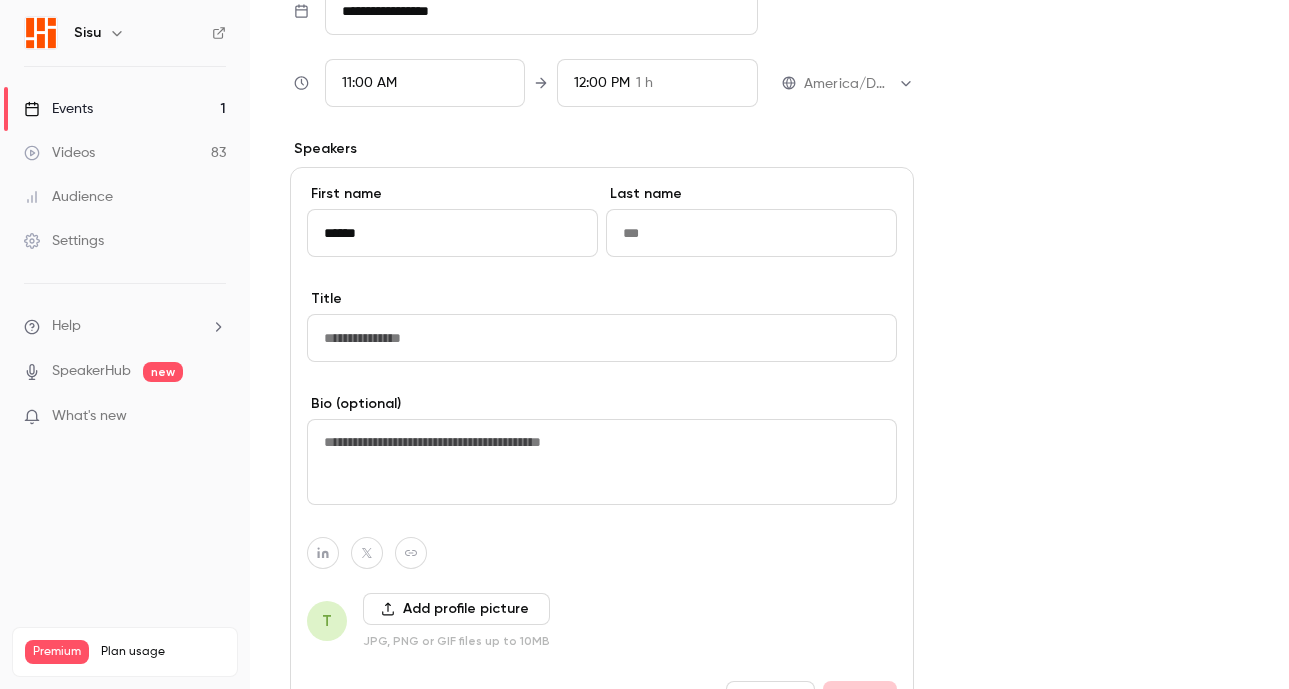 type on "******" 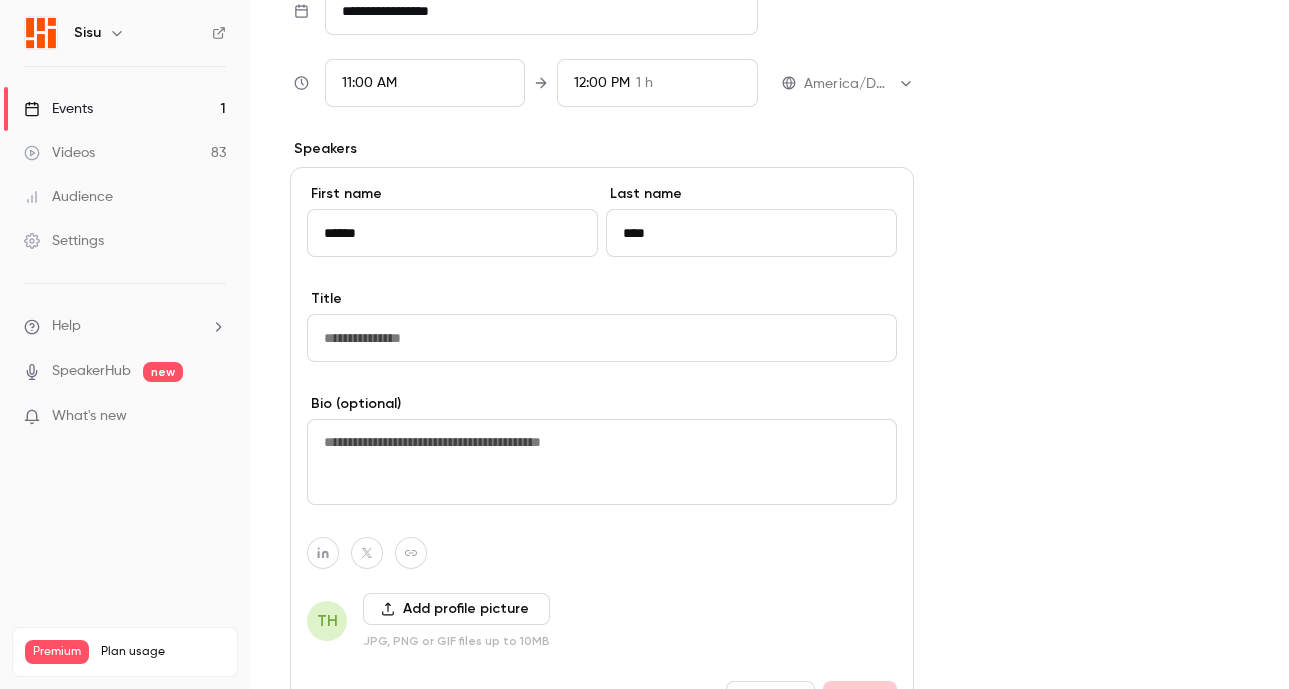 type on "****" 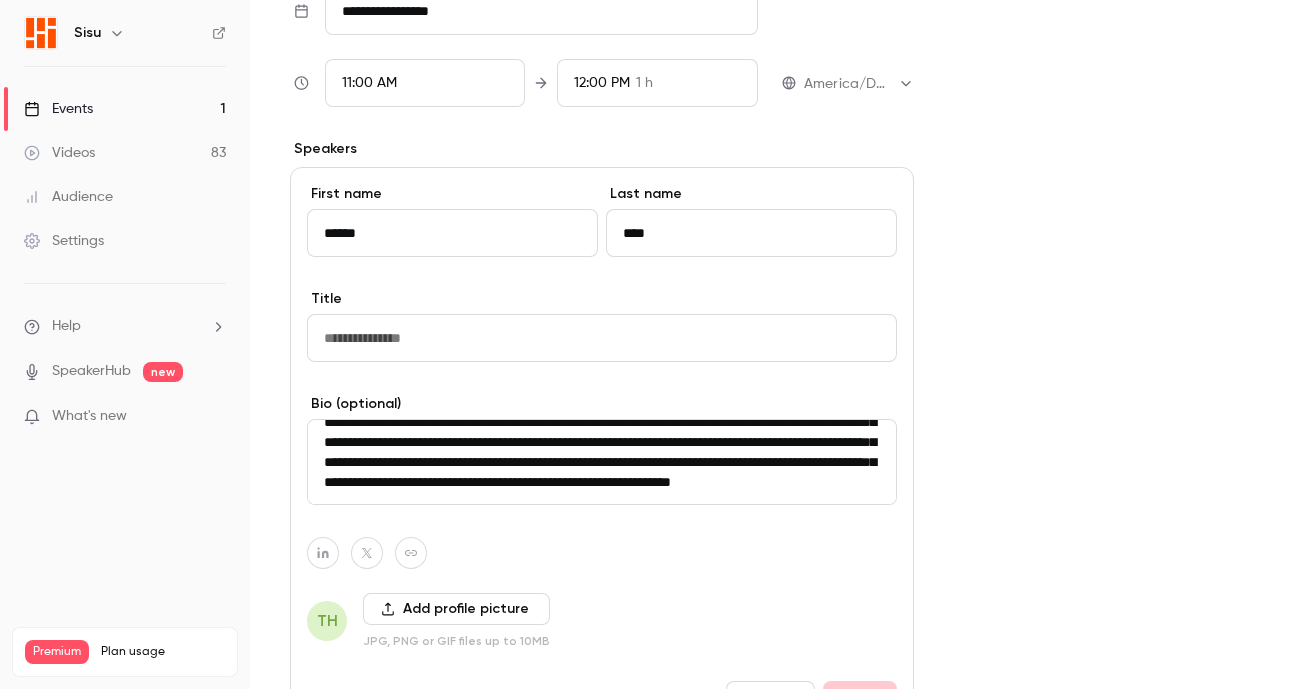 scroll, scrollTop: 0, scrollLeft: 0, axis: both 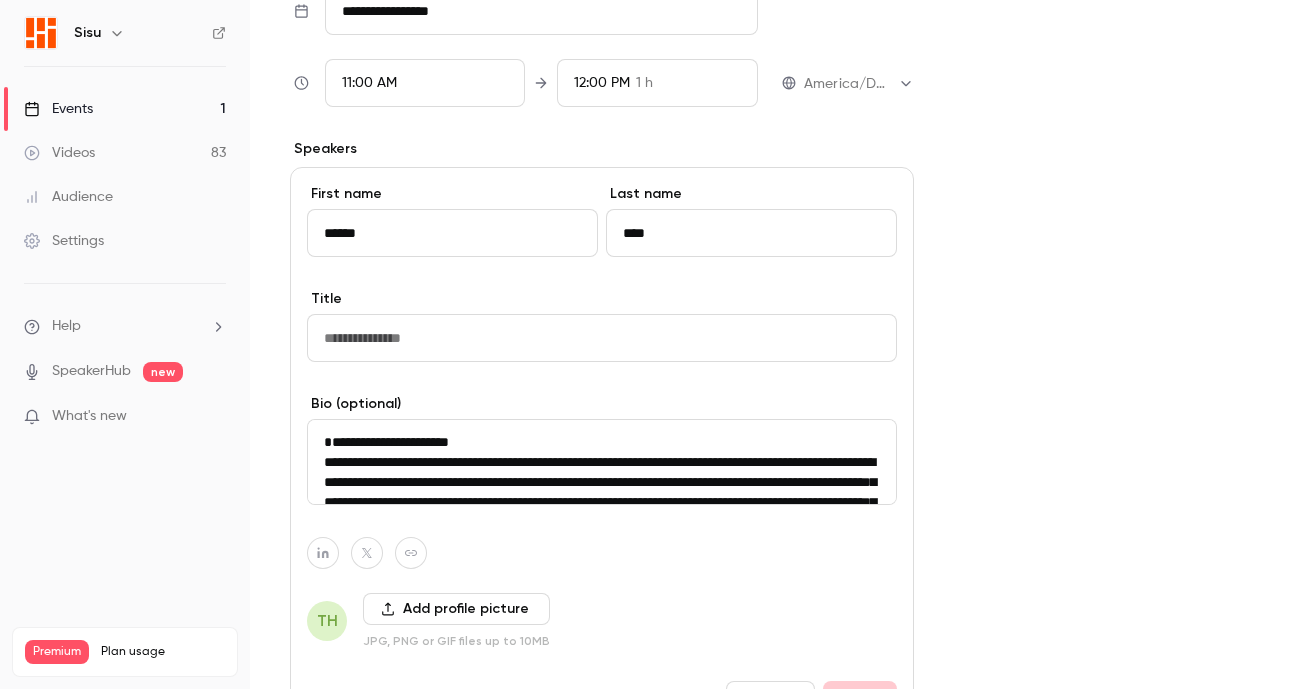 type on "**********" 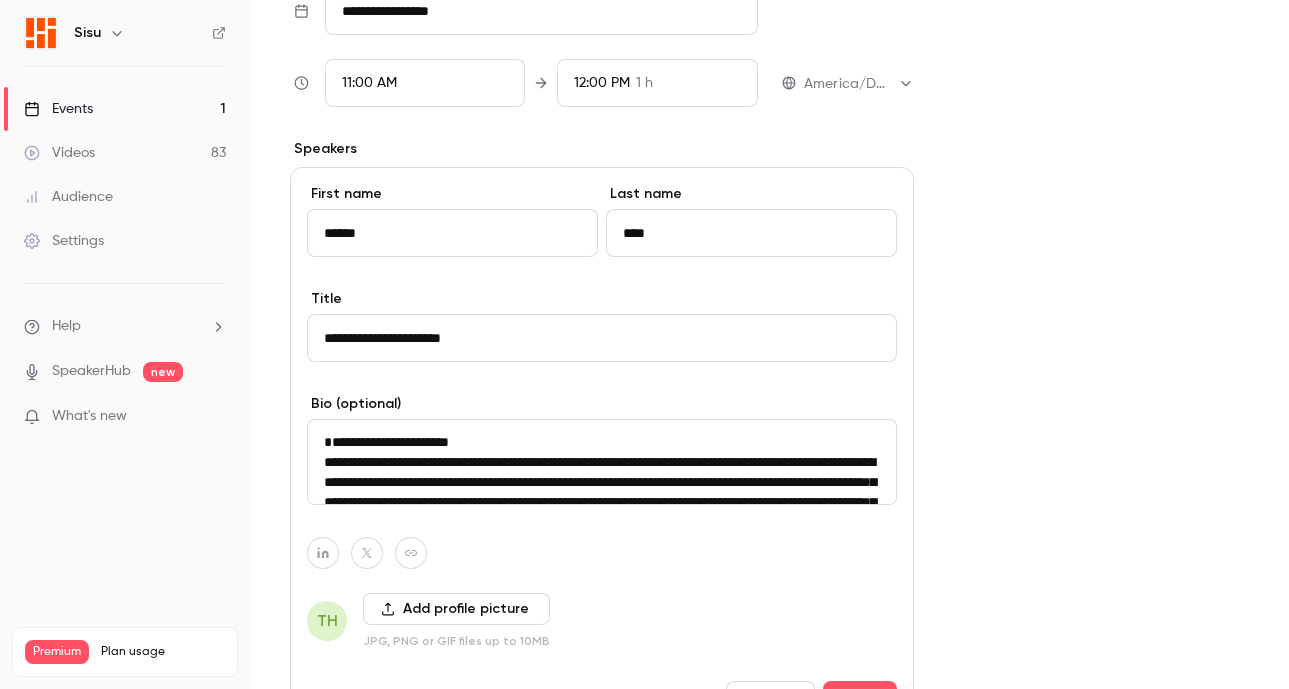 type on "**********" 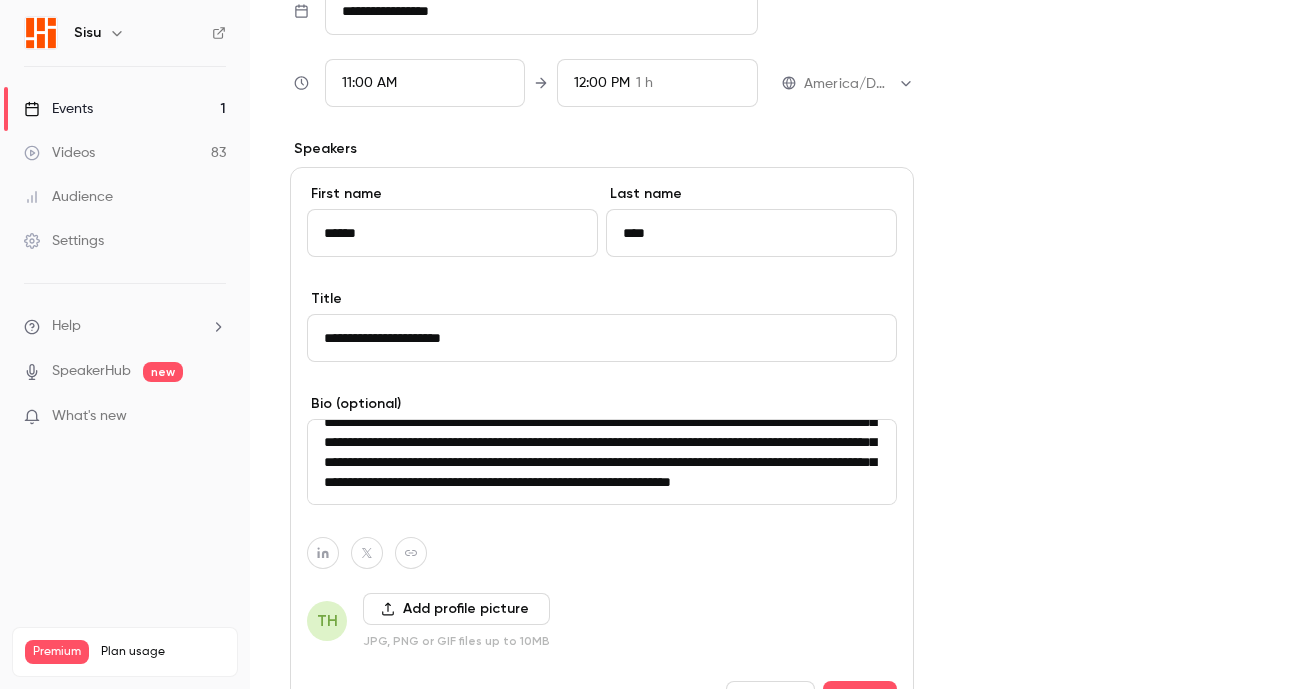 scroll, scrollTop: 100, scrollLeft: 0, axis: vertical 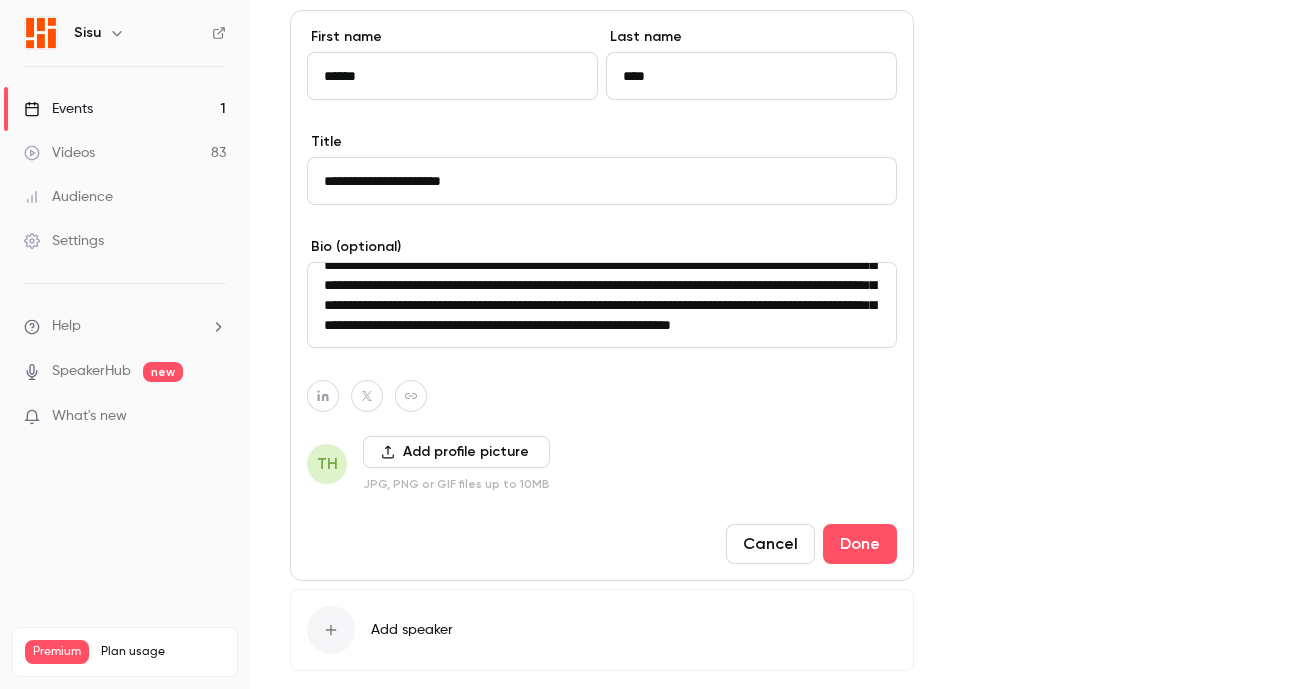 type on "**********" 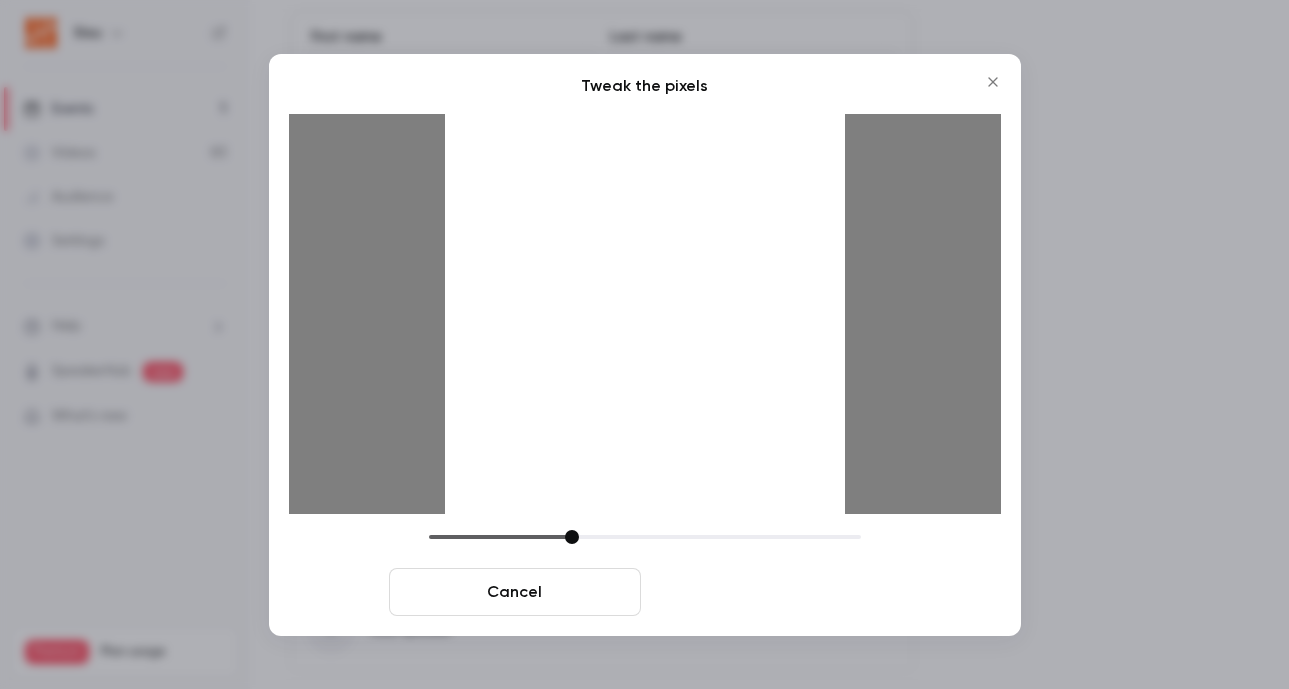 click on "Crop and save" at bounding box center (775, 592) 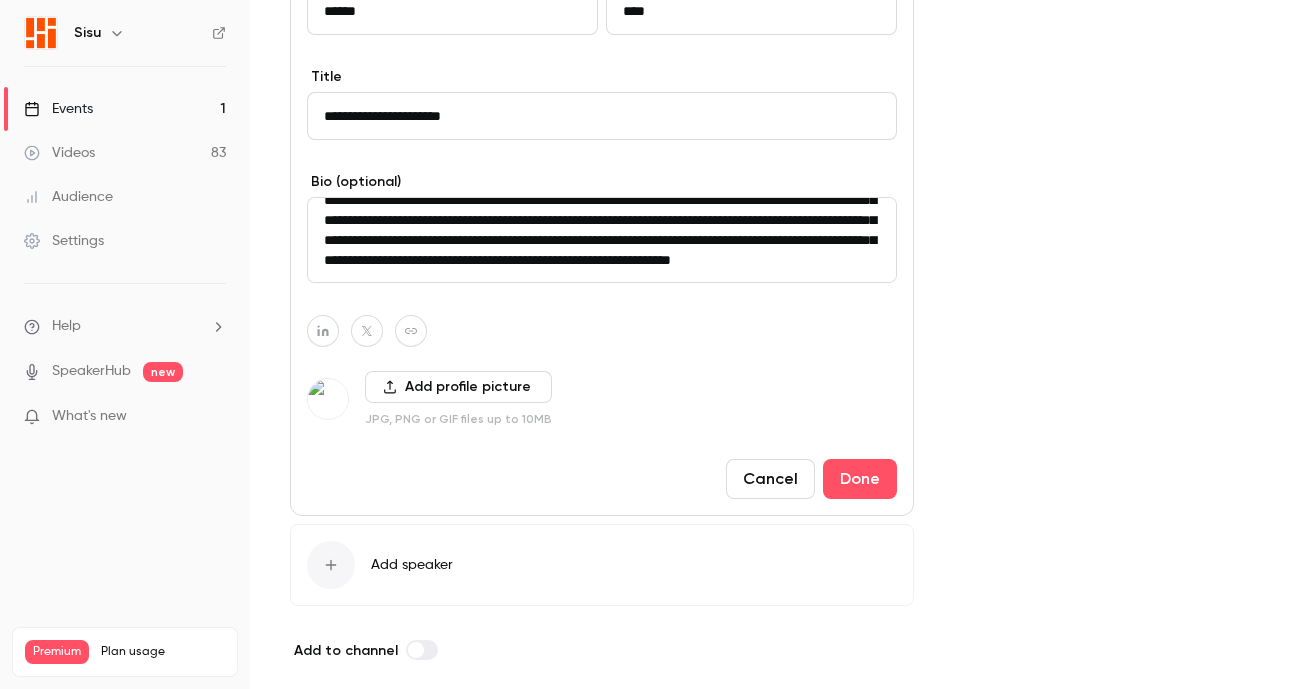 scroll, scrollTop: 1648, scrollLeft: 0, axis: vertical 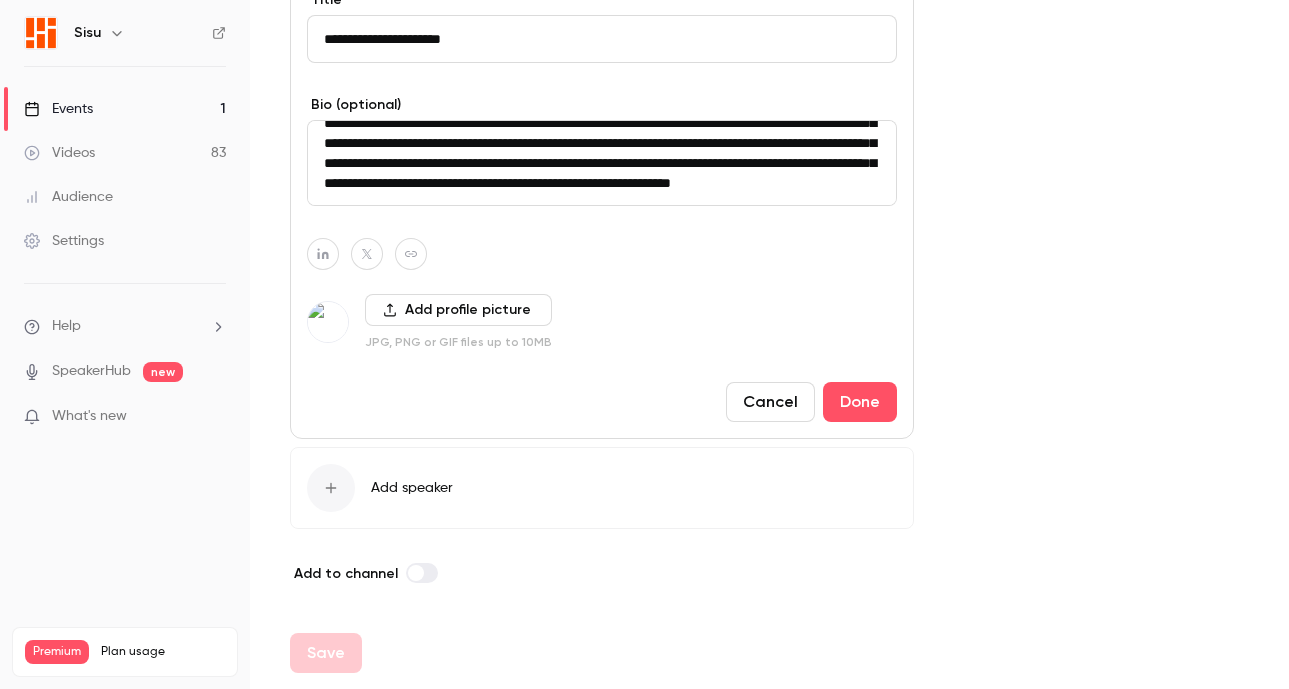 click on "Add speaker" at bounding box center [412, 488] 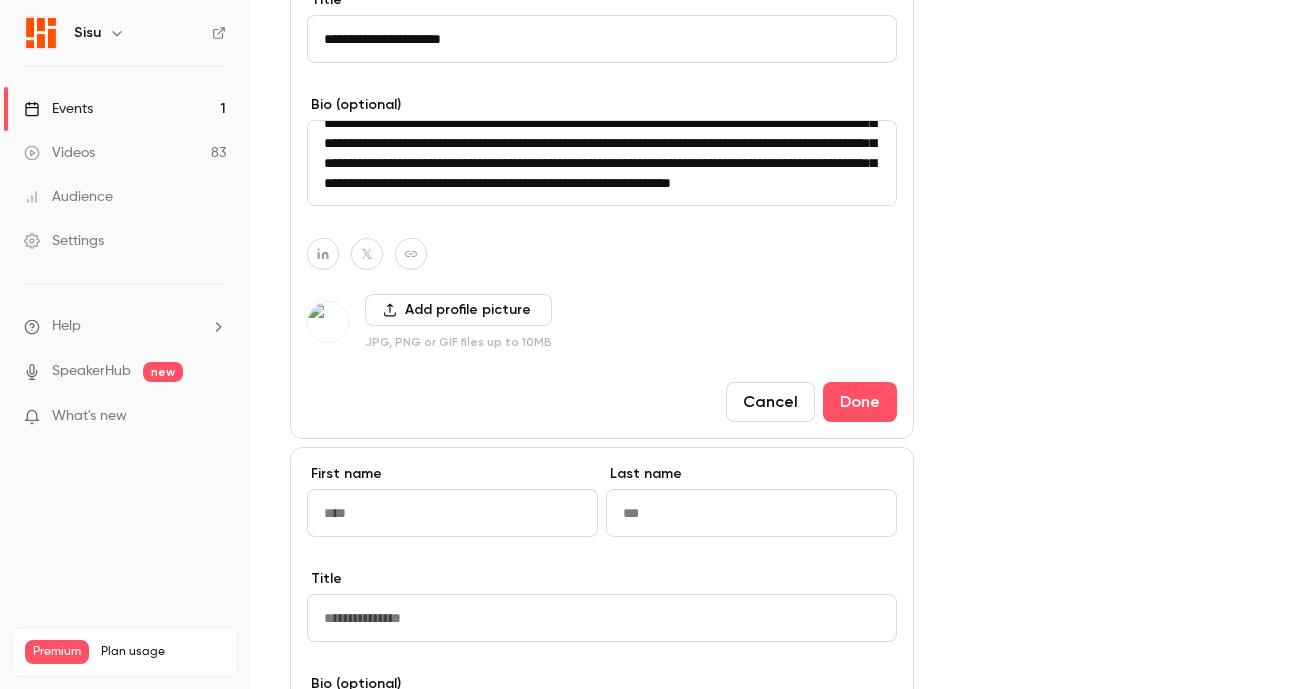 click at bounding box center (452, 513) 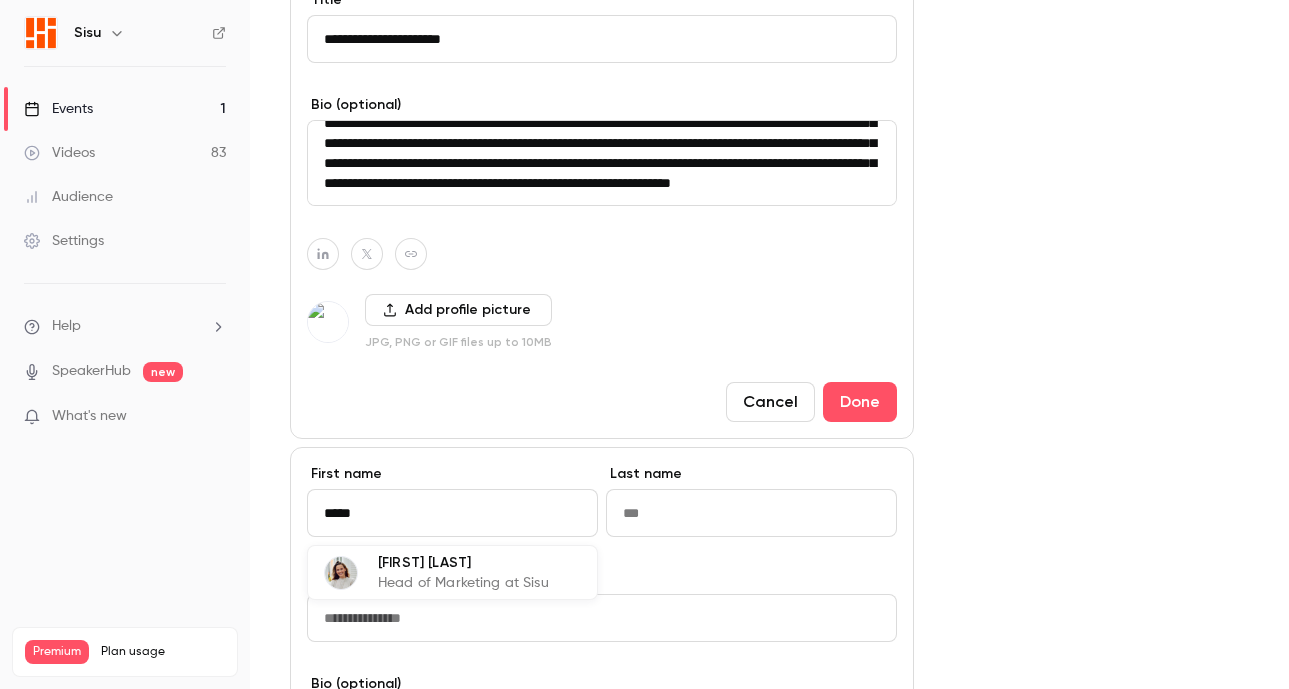 click on "[FIRST] [LAST]" at bounding box center (463, 562) 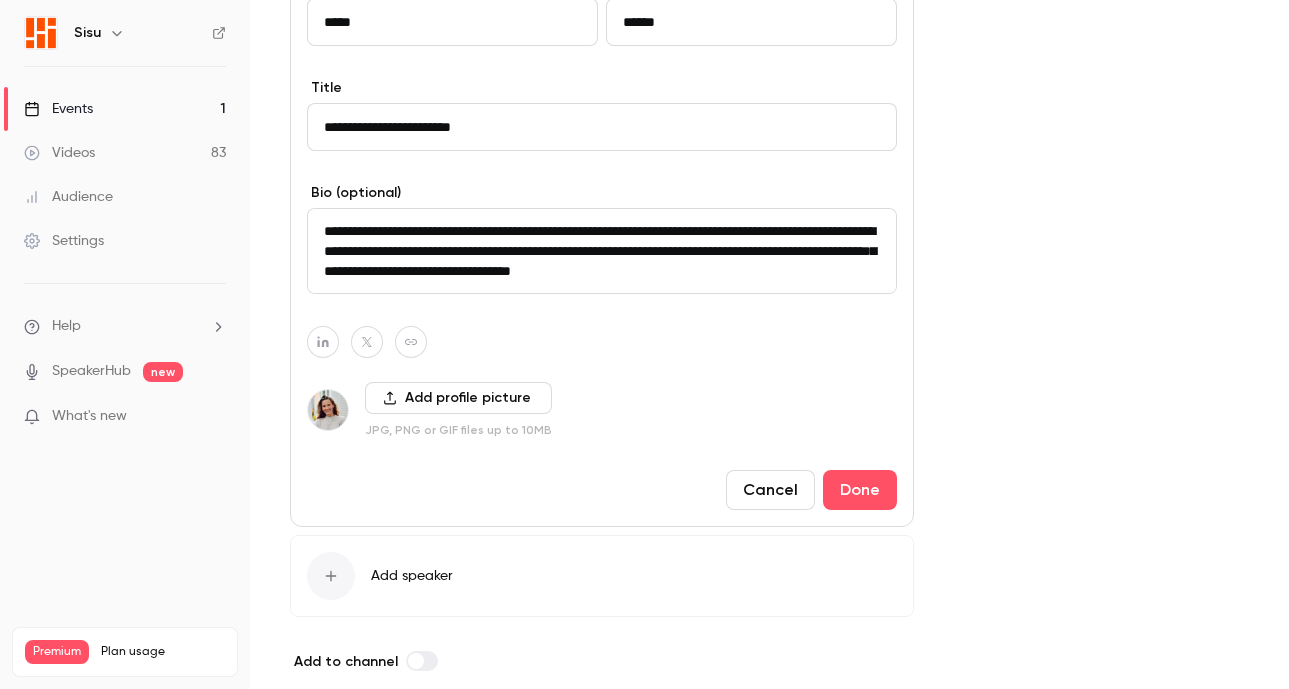 scroll, scrollTop: 2165, scrollLeft: 0, axis: vertical 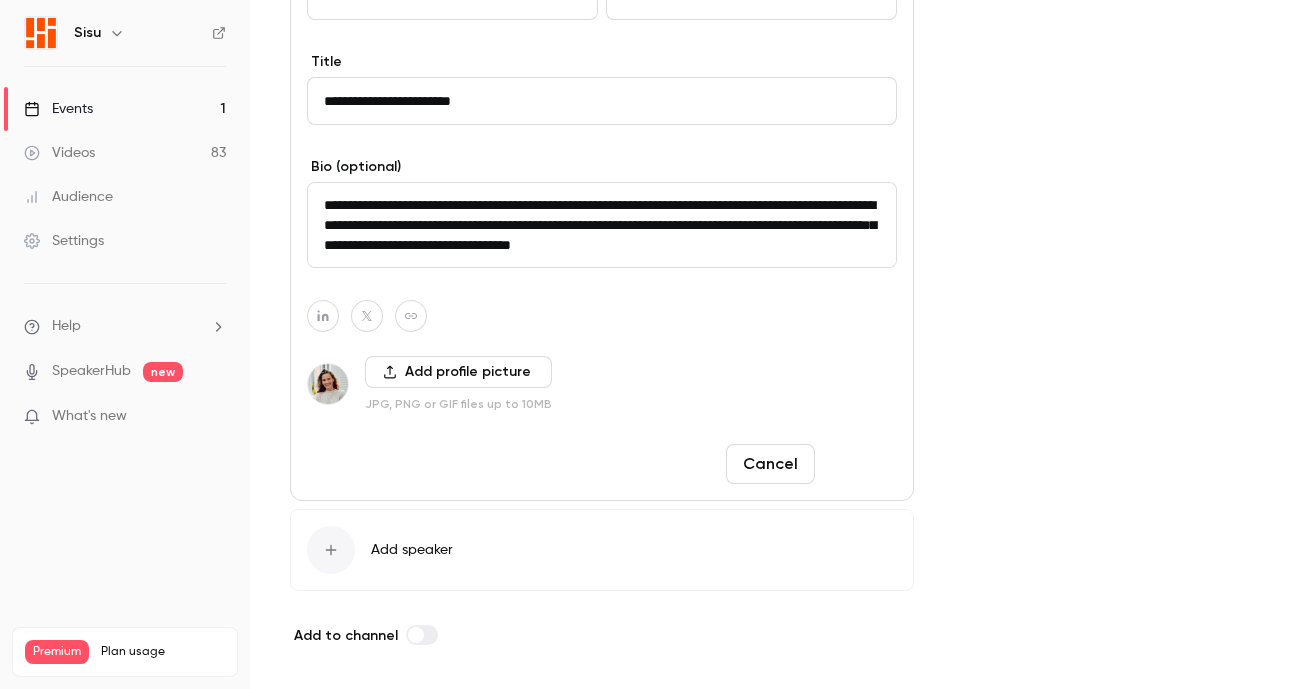 type on "*****" 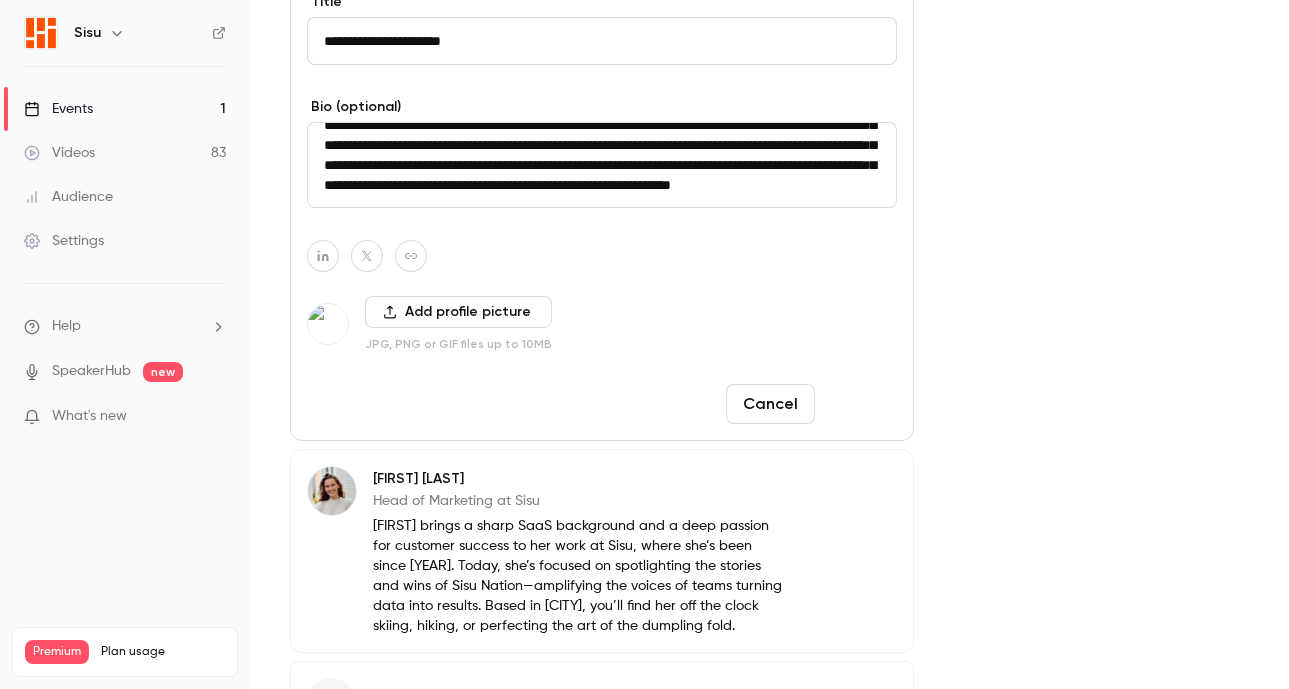 click on "Done" at bounding box center (860, 404) 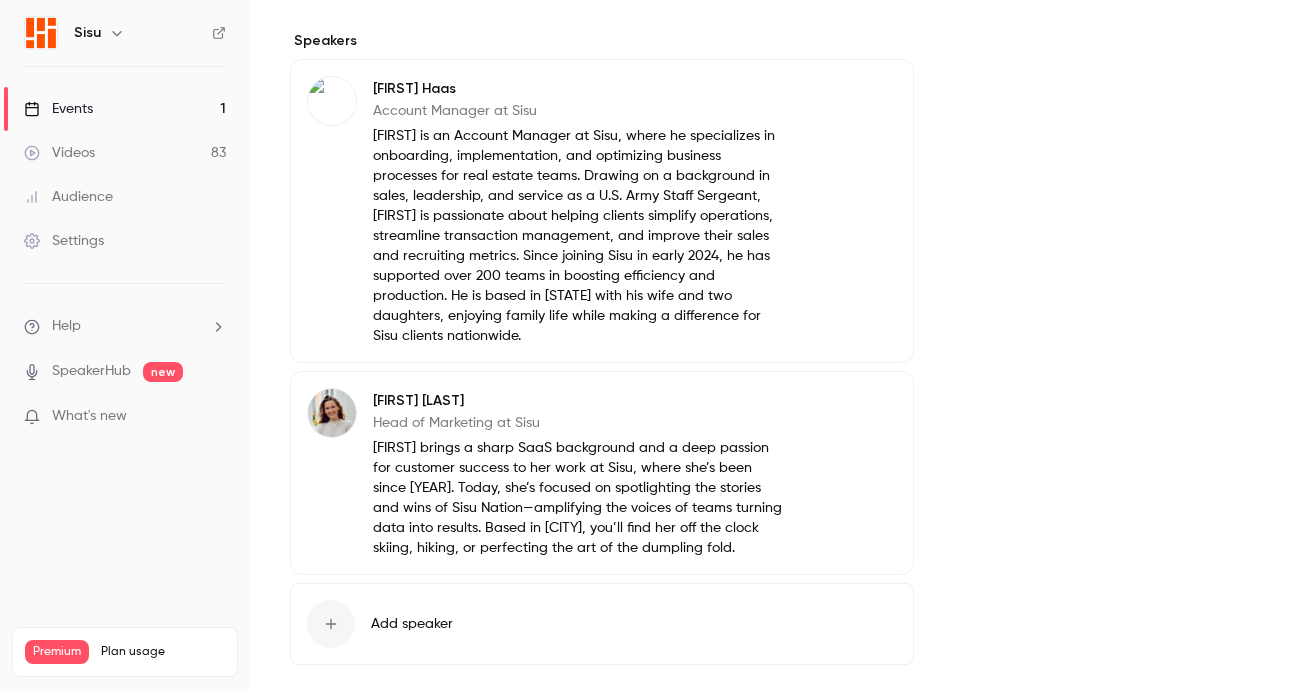 scroll, scrollTop: 1431, scrollLeft: 0, axis: vertical 